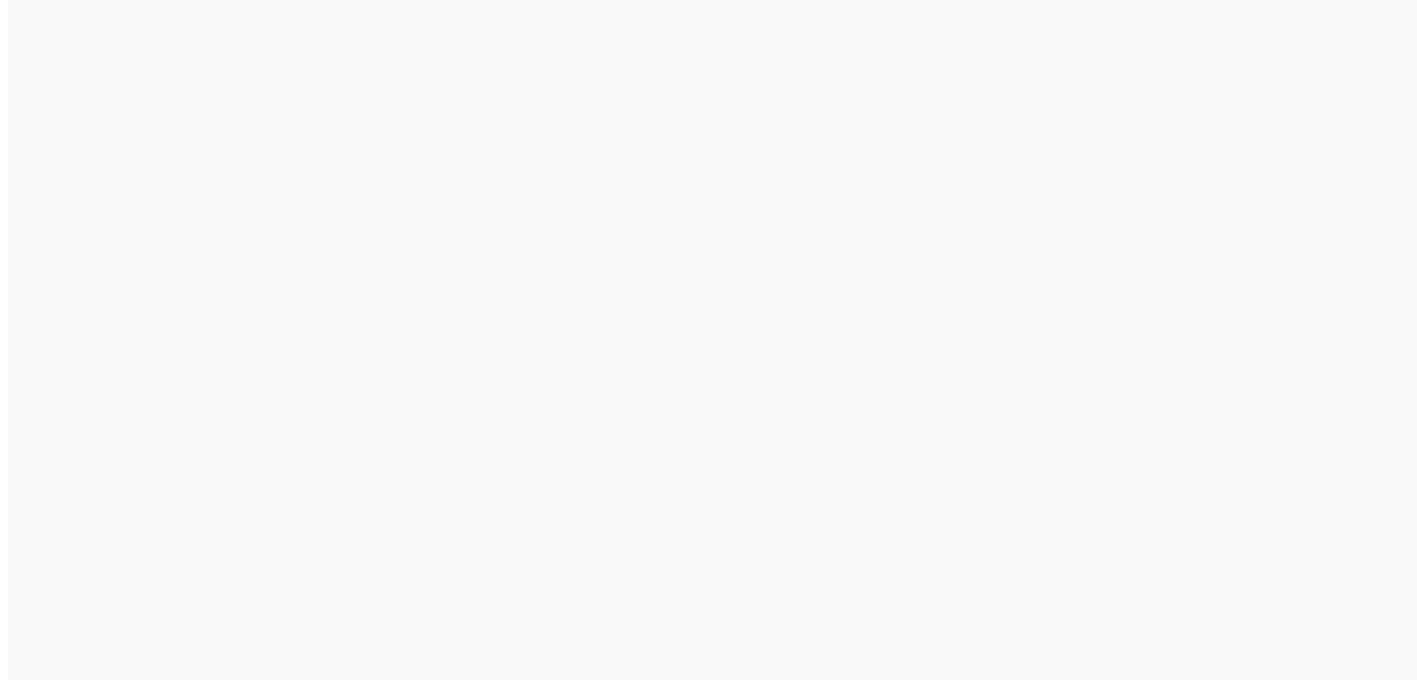 scroll, scrollTop: 0, scrollLeft: 0, axis: both 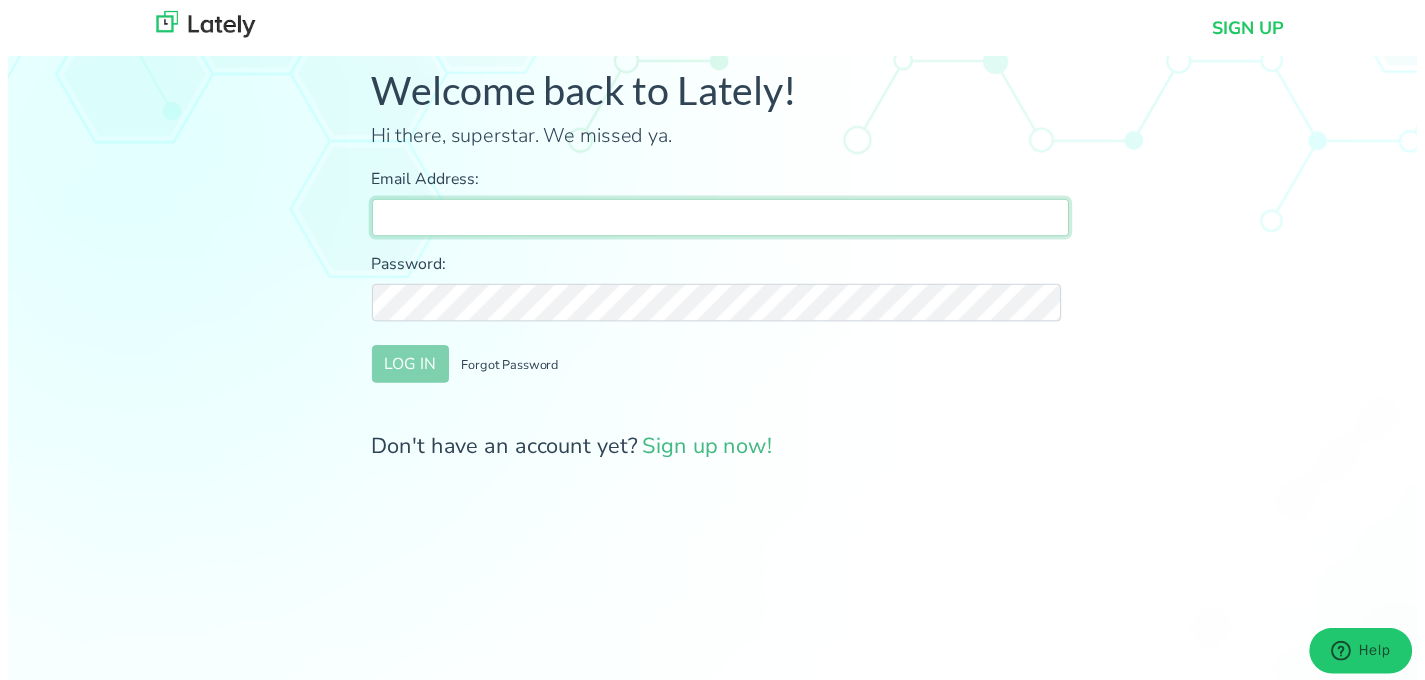 type on "[PERSON_NAME][EMAIL_ADDRESS][DOMAIN_NAME]" 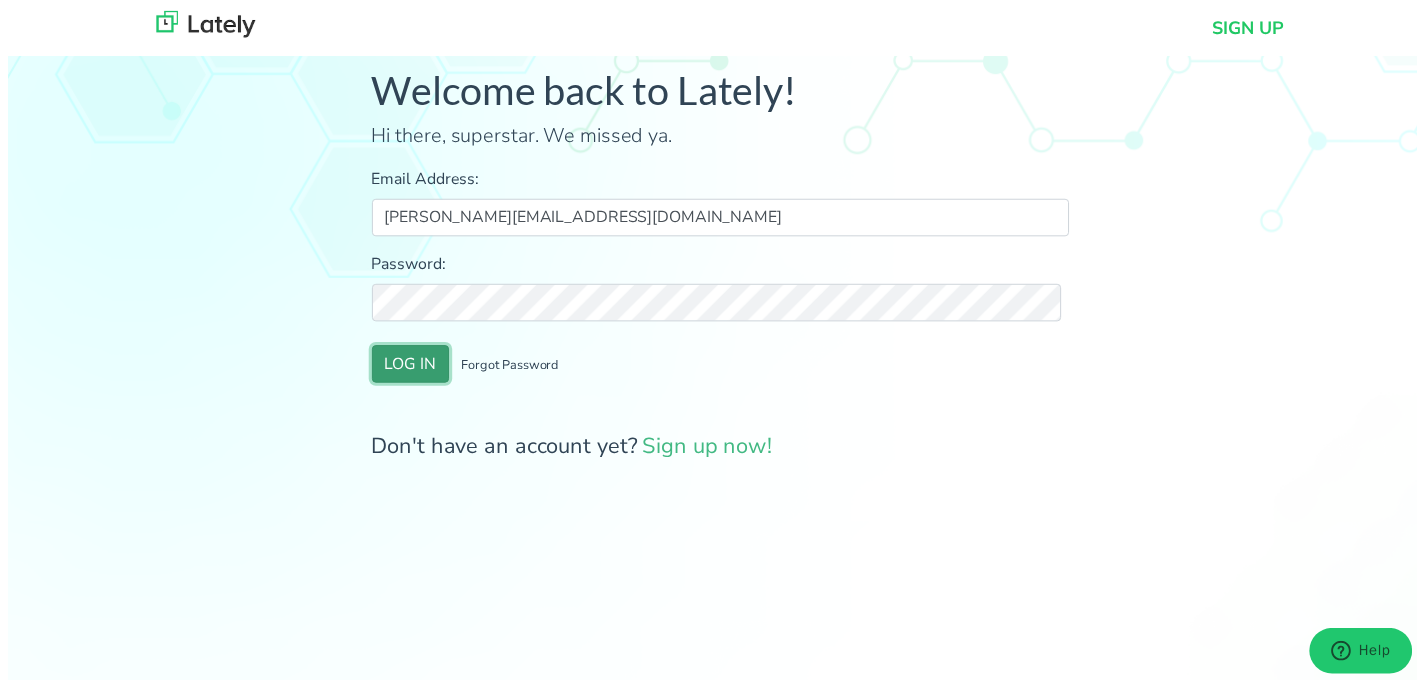 click on "LOG IN" at bounding box center [407, 368] 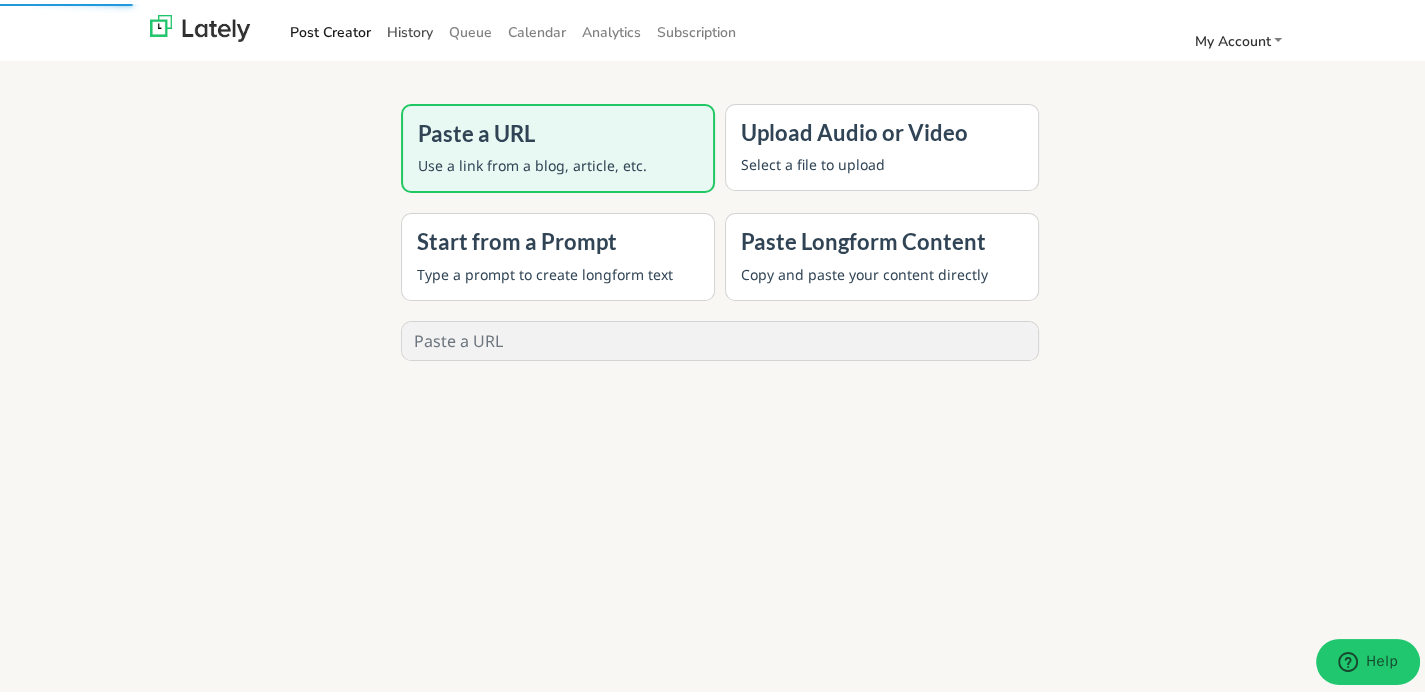 click on "History" at bounding box center (410, 28) 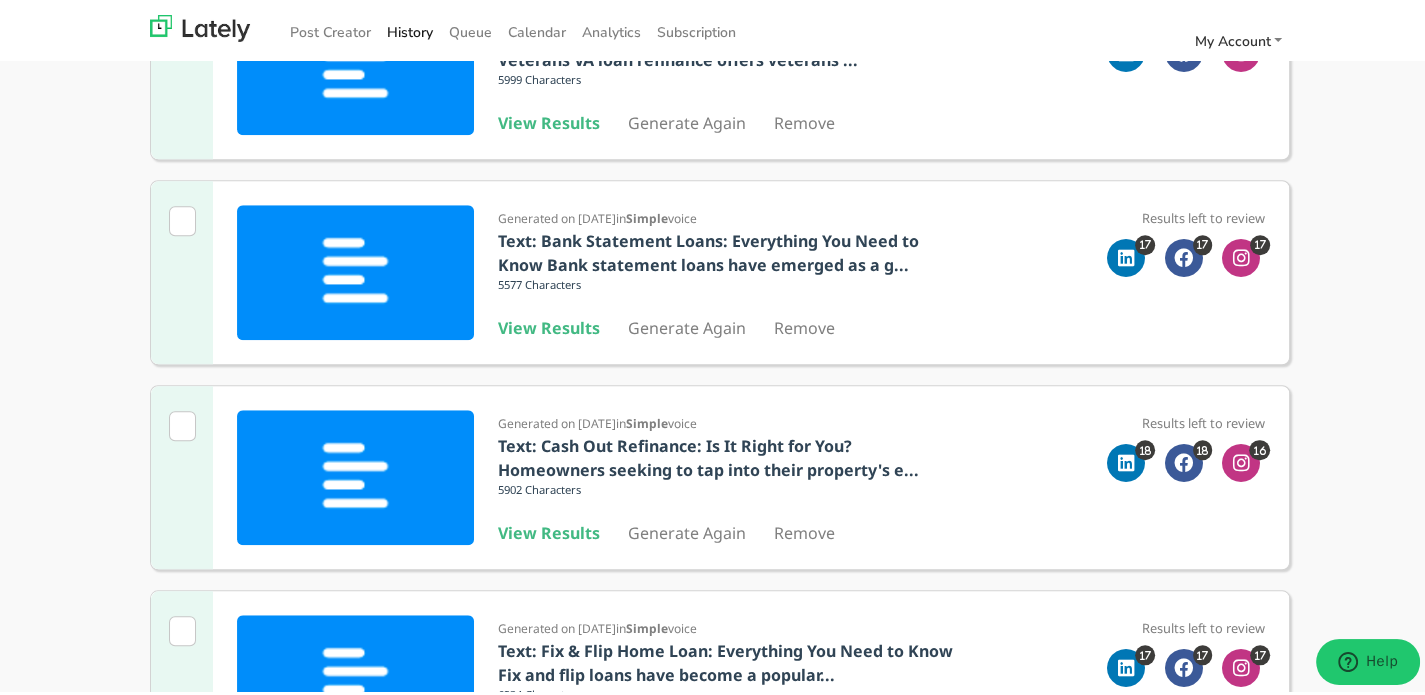 scroll, scrollTop: 1687, scrollLeft: 0, axis: vertical 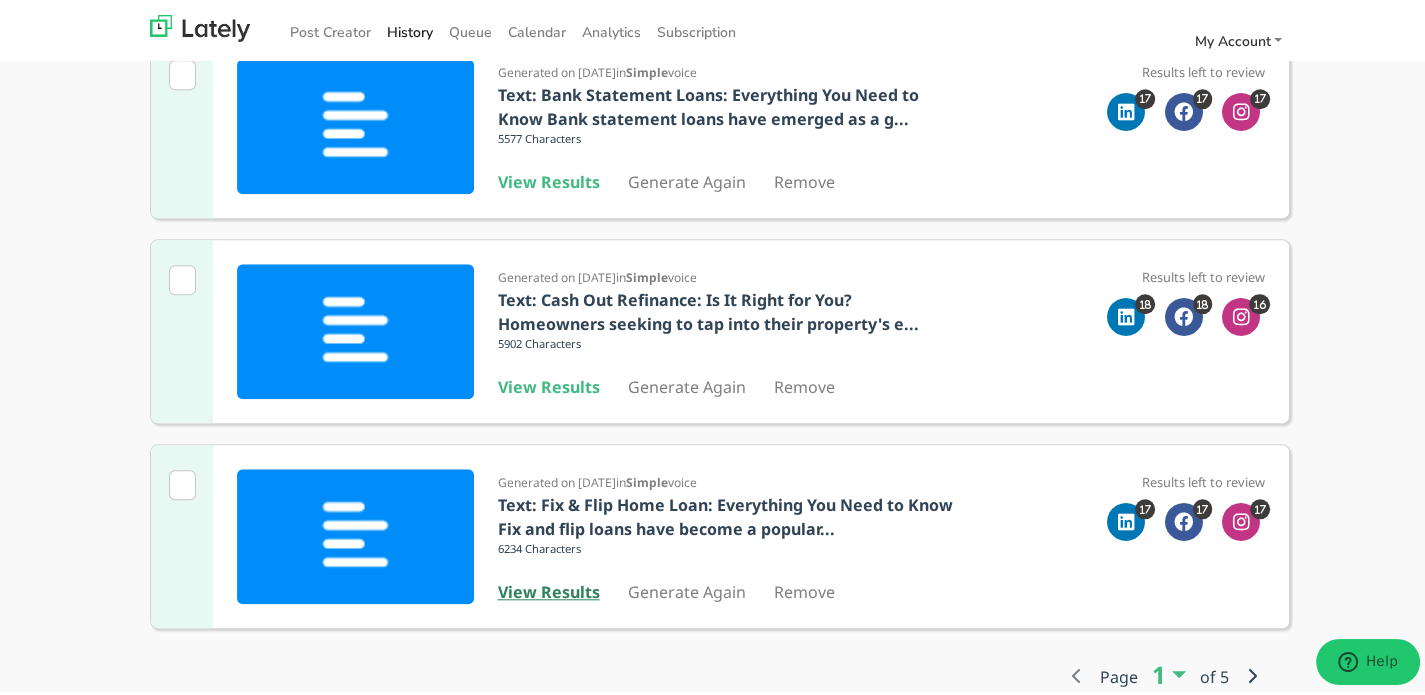 click on "View Results" at bounding box center [549, 588] 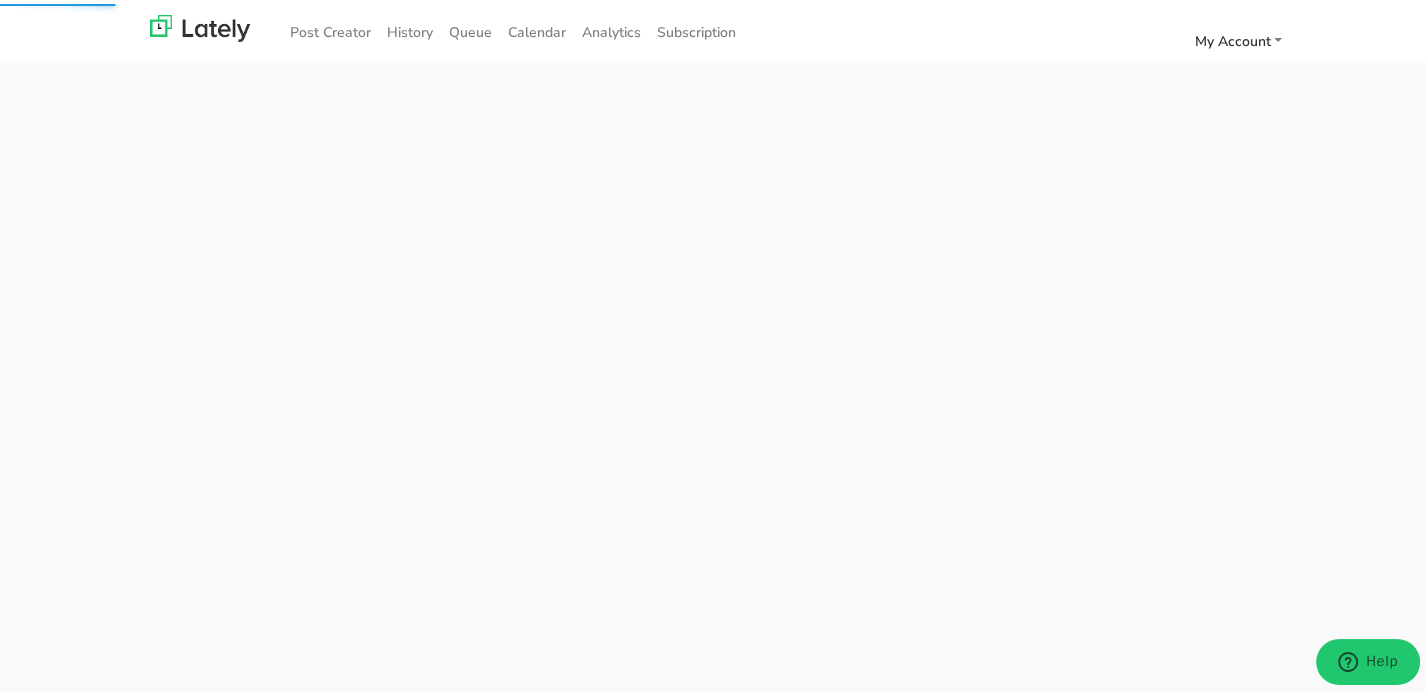 scroll, scrollTop: 0, scrollLeft: 0, axis: both 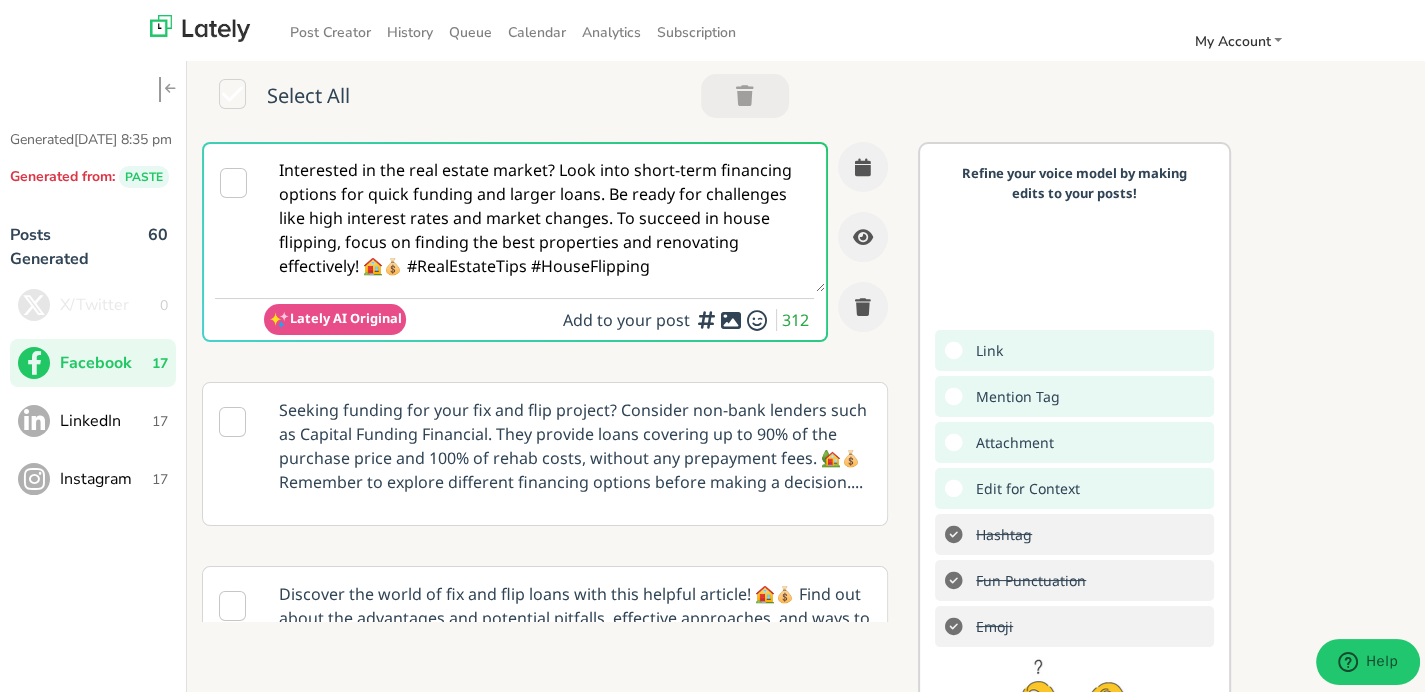 click on "Interested in the real estate market? Look into short-term financing options for quick funding and larger loans. Be ready for challenges like high interest rates and market changes. To succeed in house flipping, focus on finding the best properties and renovating effectively! 🏠💰 #RealEstateTips #HouseFlipping" at bounding box center [544, 214] 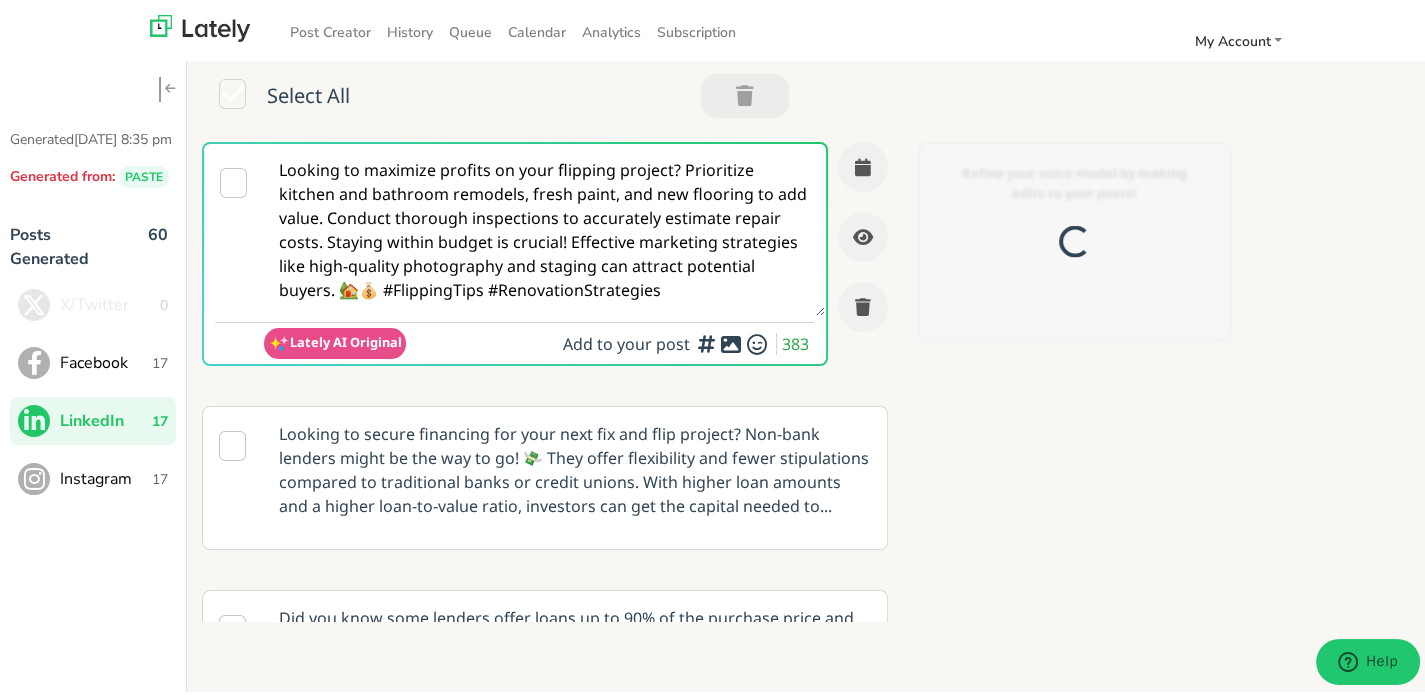 scroll, scrollTop: 0, scrollLeft: 0, axis: both 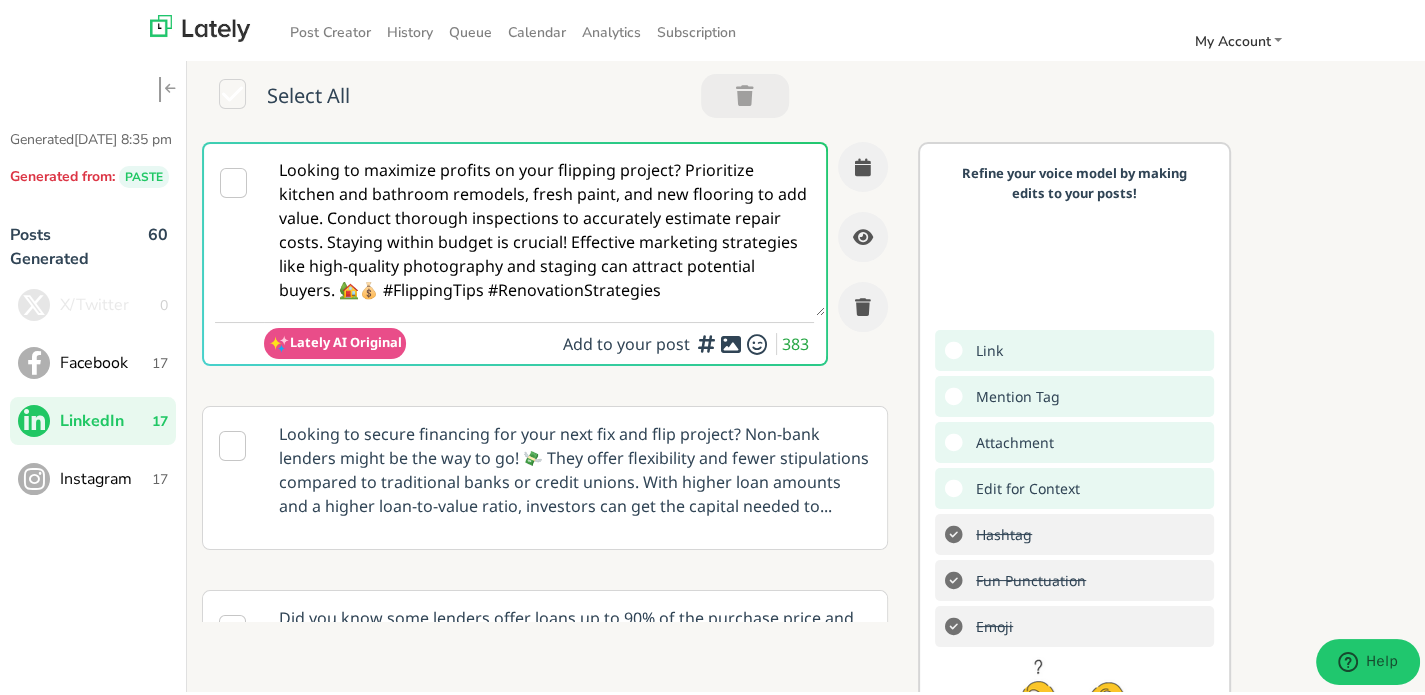 click on "Looking to maximize profits on your flipping project? Prioritize kitchen and bathroom remodels, fresh paint, and new flooring to add value. Conduct thorough inspections to accurately estimate repair costs. Staying within budget is crucial! Effective marketing strategies like high-quality photography and staging can attract potential buyers. 🏡💰 #FlippingTips #RenovationStrategies" at bounding box center [544, 226] 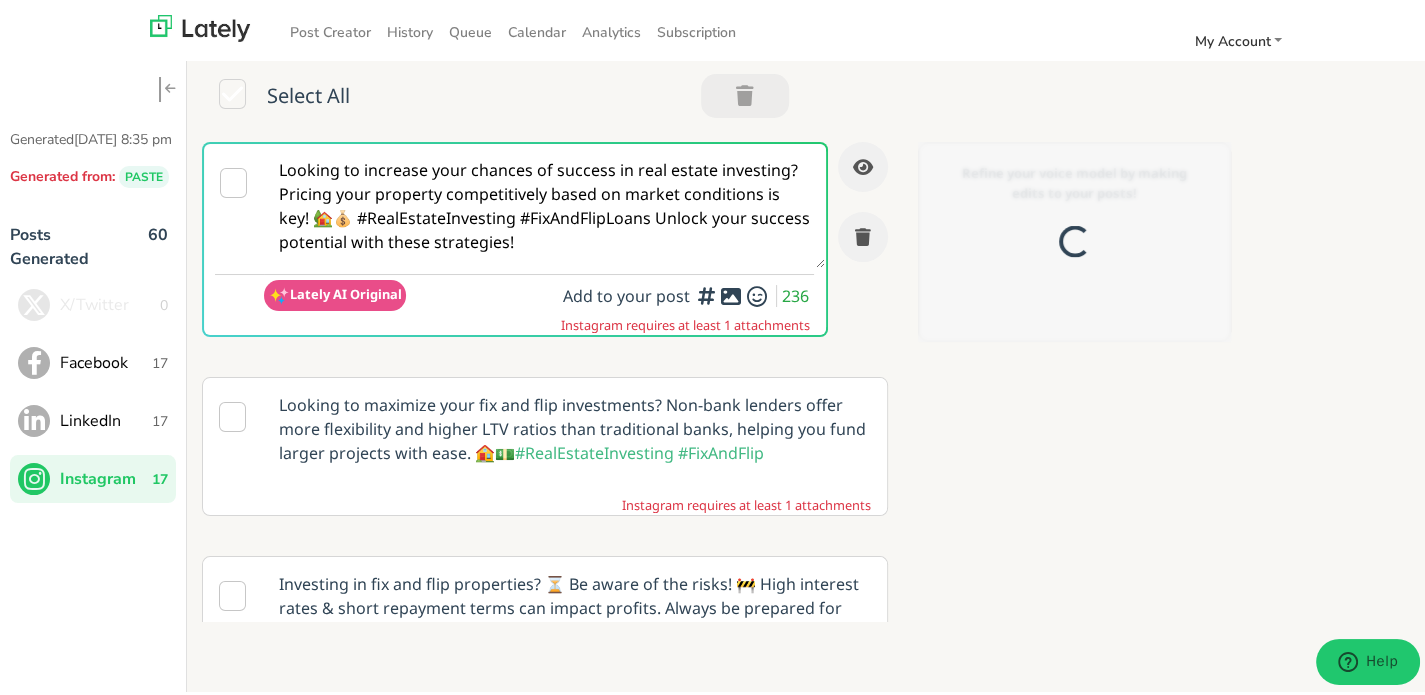 scroll, scrollTop: 0, scrollLeft: 0, axis: both 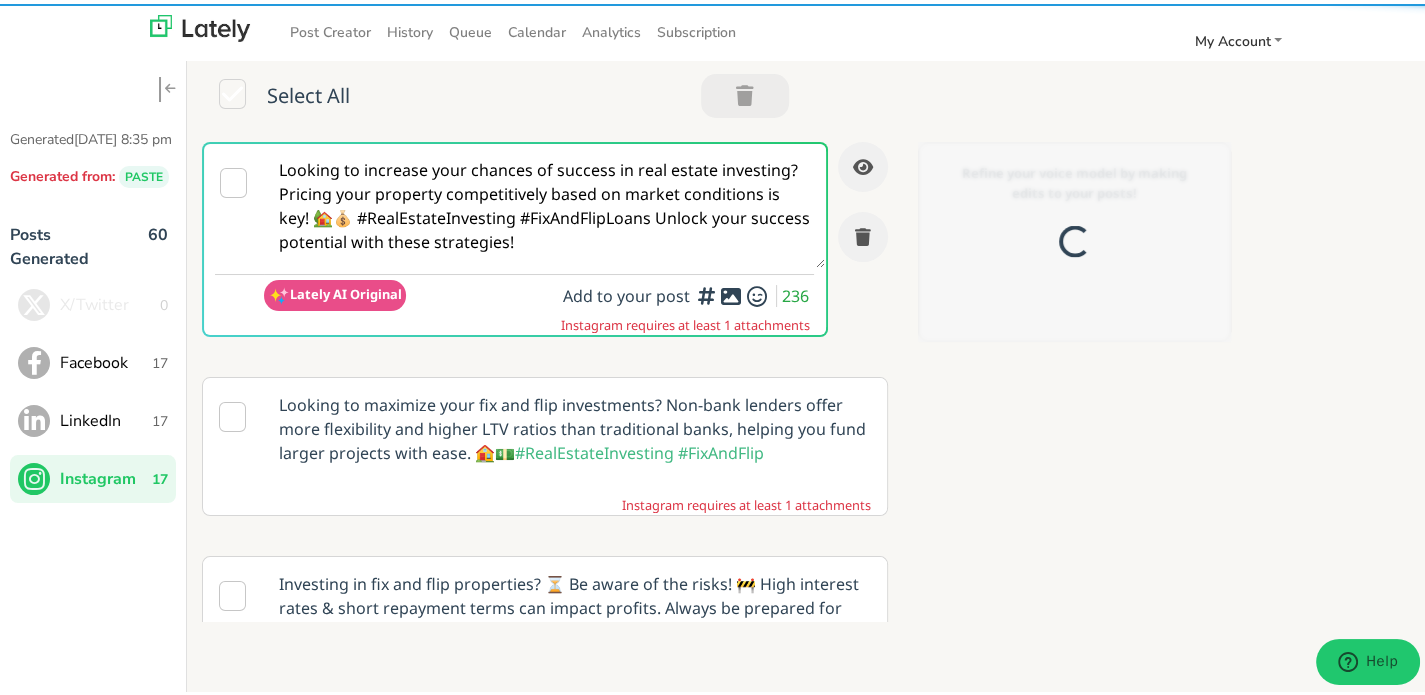click on "Looking to increase your chances of success in real estate investing? Pricing your property competitively based on market conditions is key! 🏡💰 #RealEstateInvesting #FixAndFlipLoans Unlock your success potential with these strategies!" at bounding box center [544, 202] 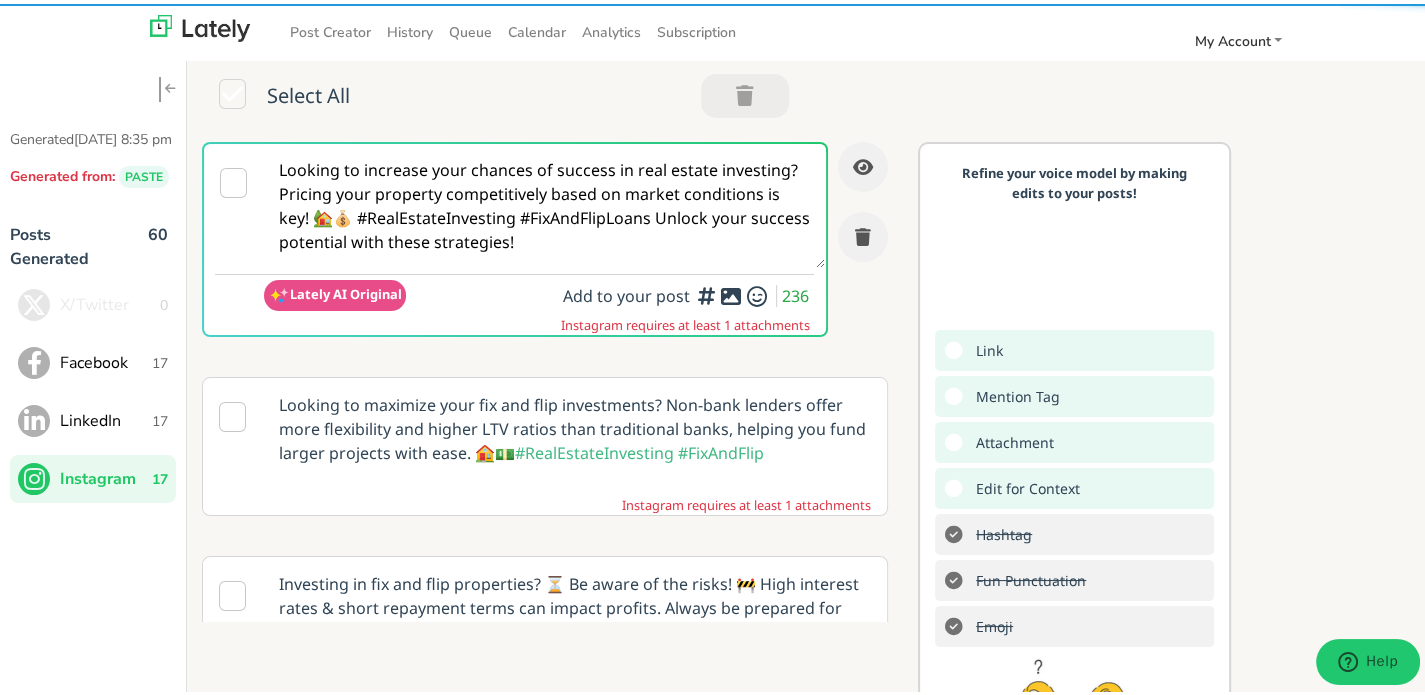 click on "Looking to increase your chances of success in real estate investing? Pricing your property competitively based on market conditions is key! 🏡💰 #RealEstateInvesting #FixAndFlipLoans Unlock your success potential with these strategies!" at bounding box center [544, 202] 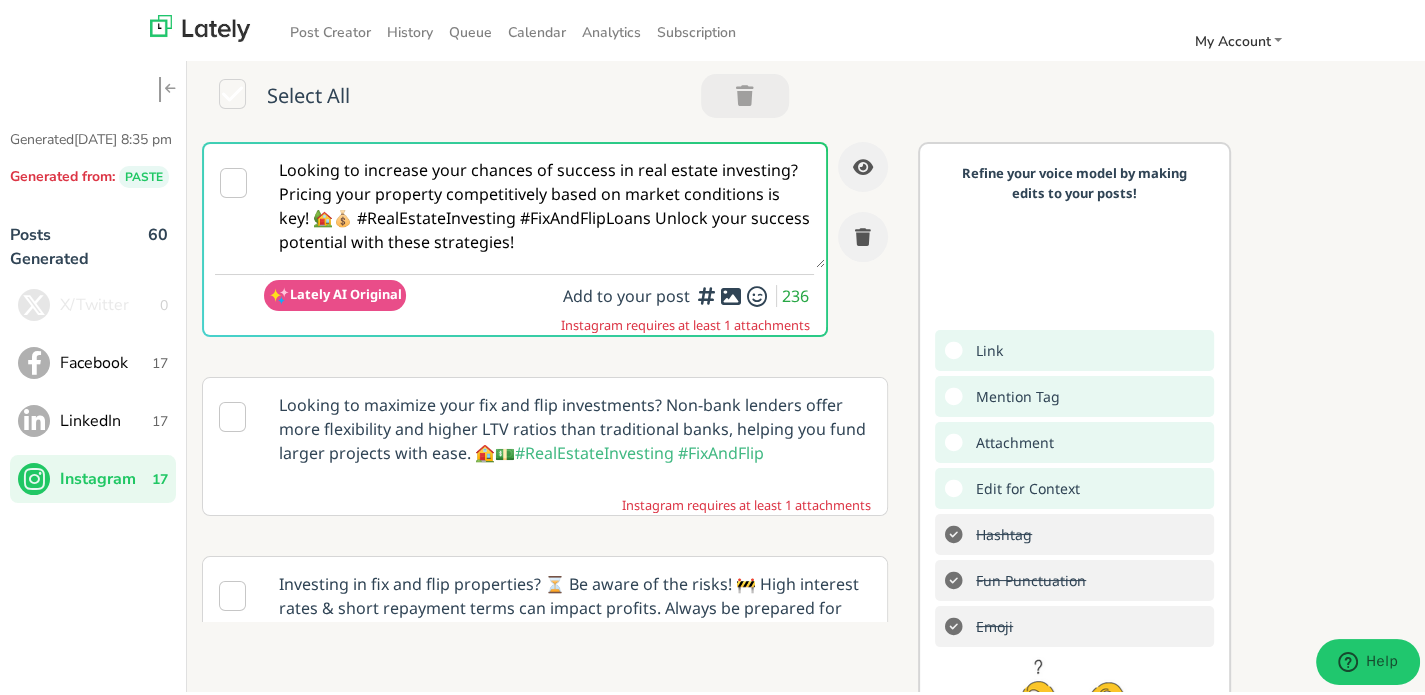 click on "Facebook" at bounding box center [106, 359] 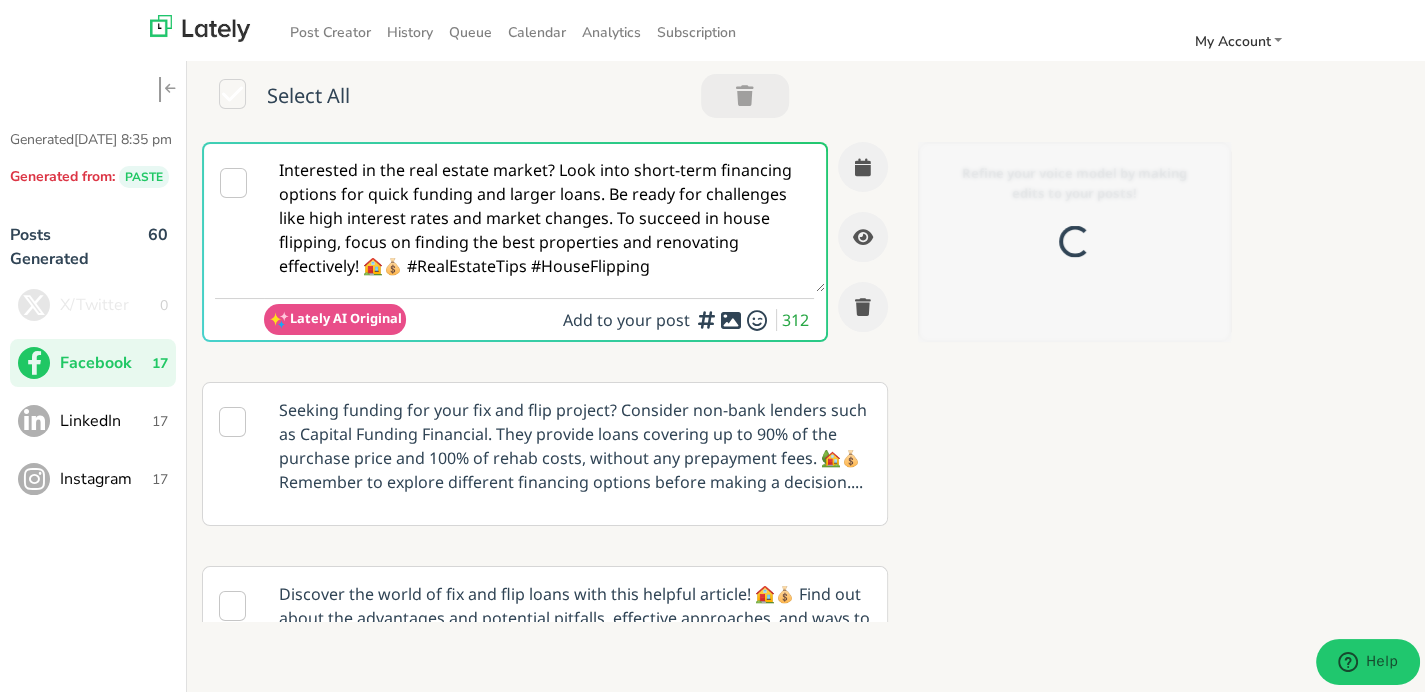 scroll, scrollTop: 0, scrollLeft: 0, axis: both 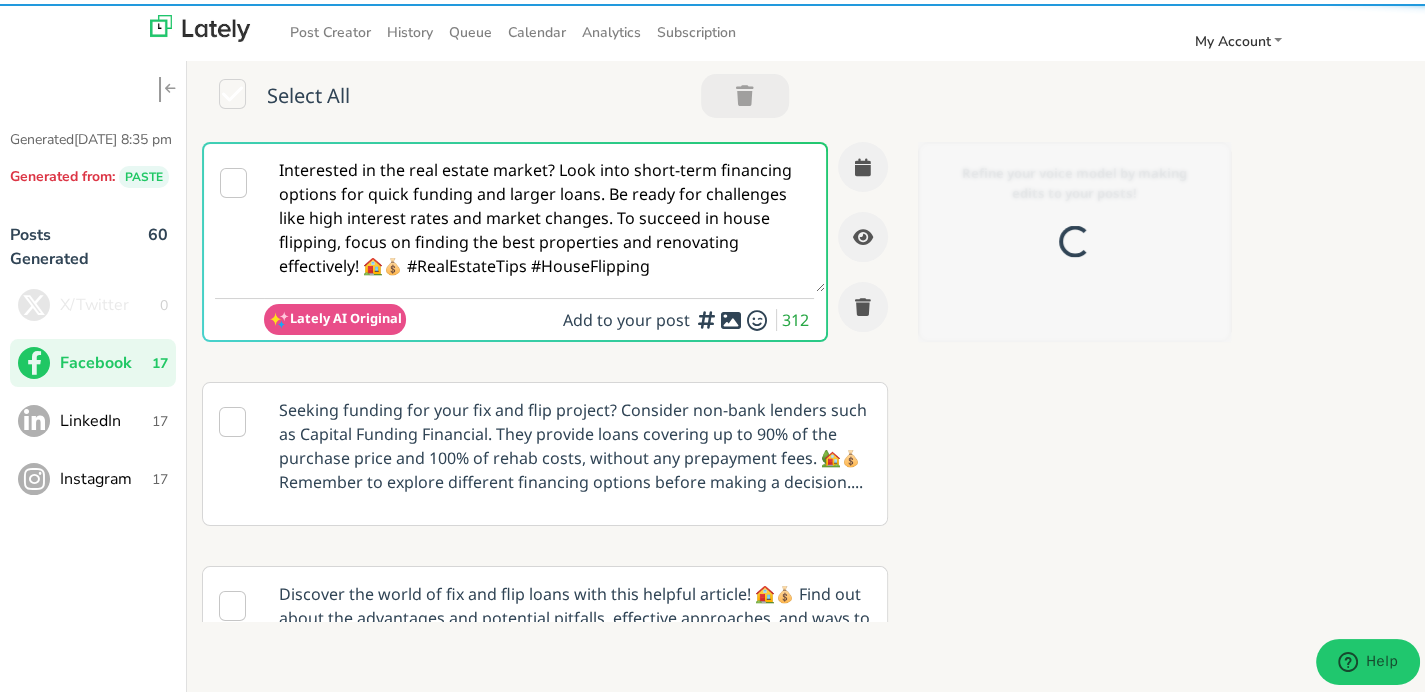 click on "Interested in the real estate market? Look into short-term financing options for quick funding and larger loans. Be ready for challenges like high interest rates and market changes. To succeed in house flipping, focus on finding the best properties and renovating effectively! 🏠💰 #RealEstateTips #HouseFlipping" at bounding box center (544, 214) 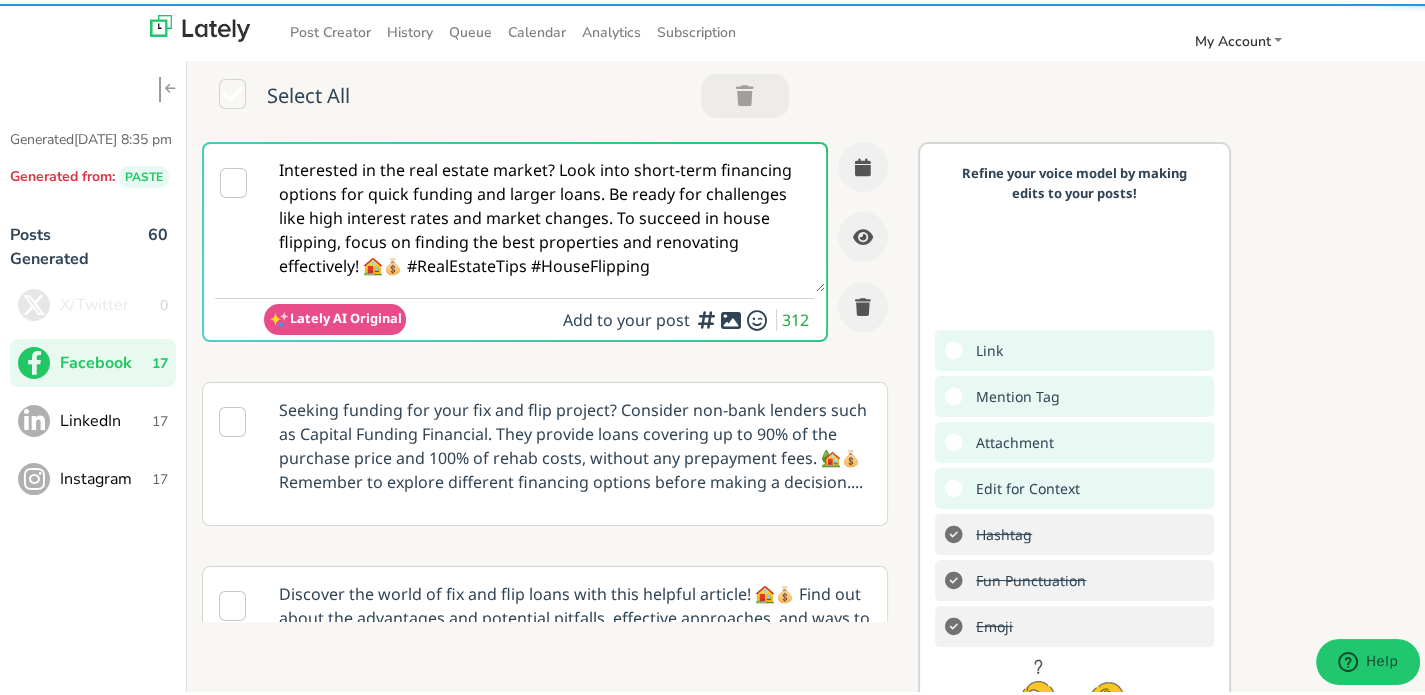 click on "Interested in the real estate market? Look into short-term financing options for quick funding and larger loans. Be ready for challenges like high interest rates and market changes. To succeed in house flipping, focus on finding the best properties and renovating effectively! 🏠💰 #RealEstateTips #HouseFlipping" at bounding box center [544, 214] 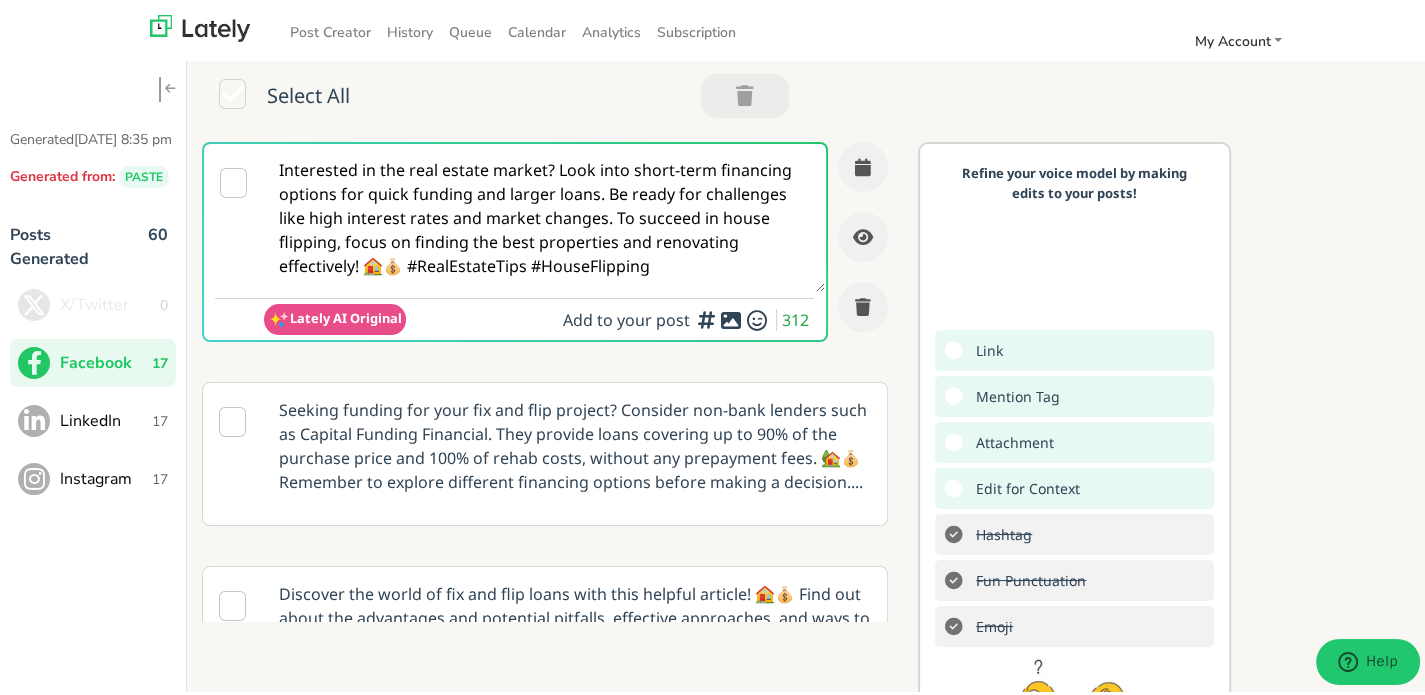 click on "Interested in the real estate market? Look into short-term financing options for quick funding and larger loans. Be ready for challenges like high interest rates and market changes. To succeed in house flipping, focus on finding the best properties and renovating effectively! 🏠💰 #RealEstateTips #HouseFlipping" at bounding box center [544, 214] 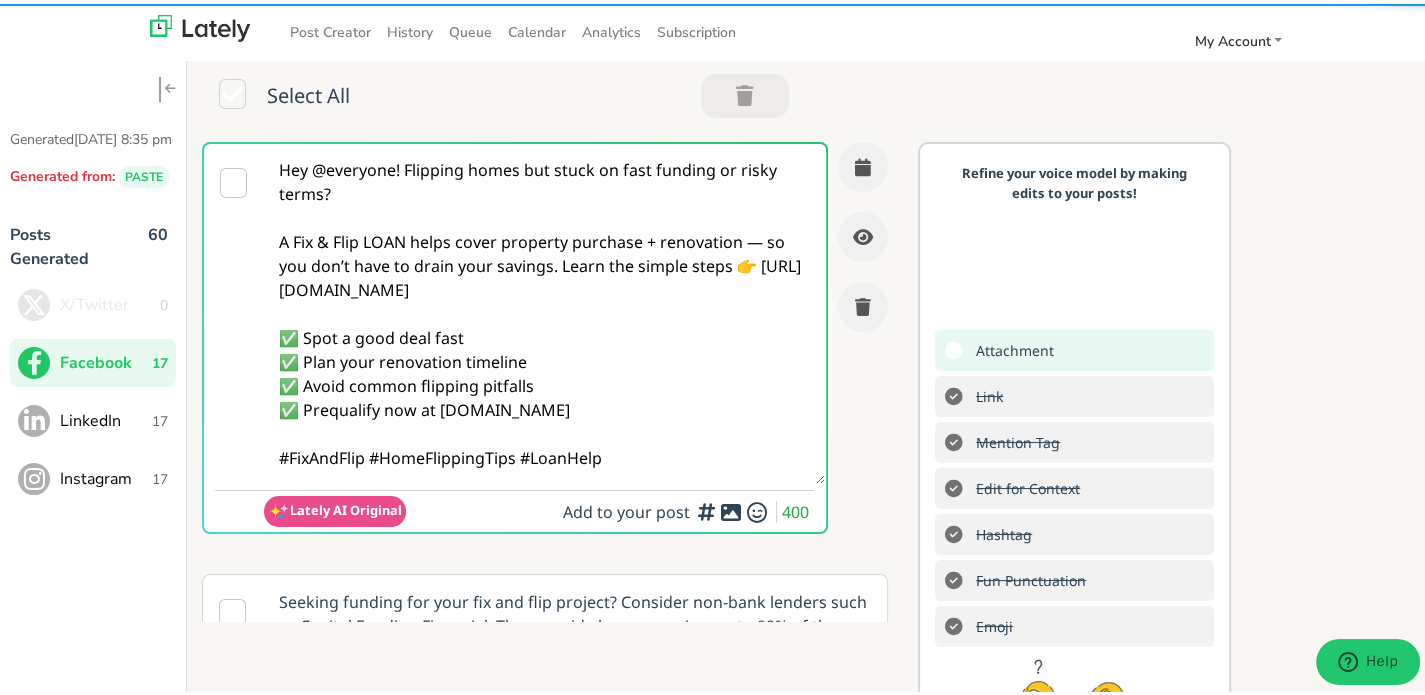 click on "Hey @everyone! Flipping homes but stuck on fast funding or risky terms?
A Fix & Flip LOAN helps cover property purchase + renovation — so you don’t have to drain your savings. Learn the simple steps 👉 [URL][DOMAIN_NAME]
✅ Spot a good deal fast
✅ Plan your renovation timeline
✅ Avoid common flipping pitfalls
✅ Prequalify now at [DOMAIN_NAME]
#FixAndFlip #HomeFlippingTips #LoanHelp" at bounding box center [544, 310] 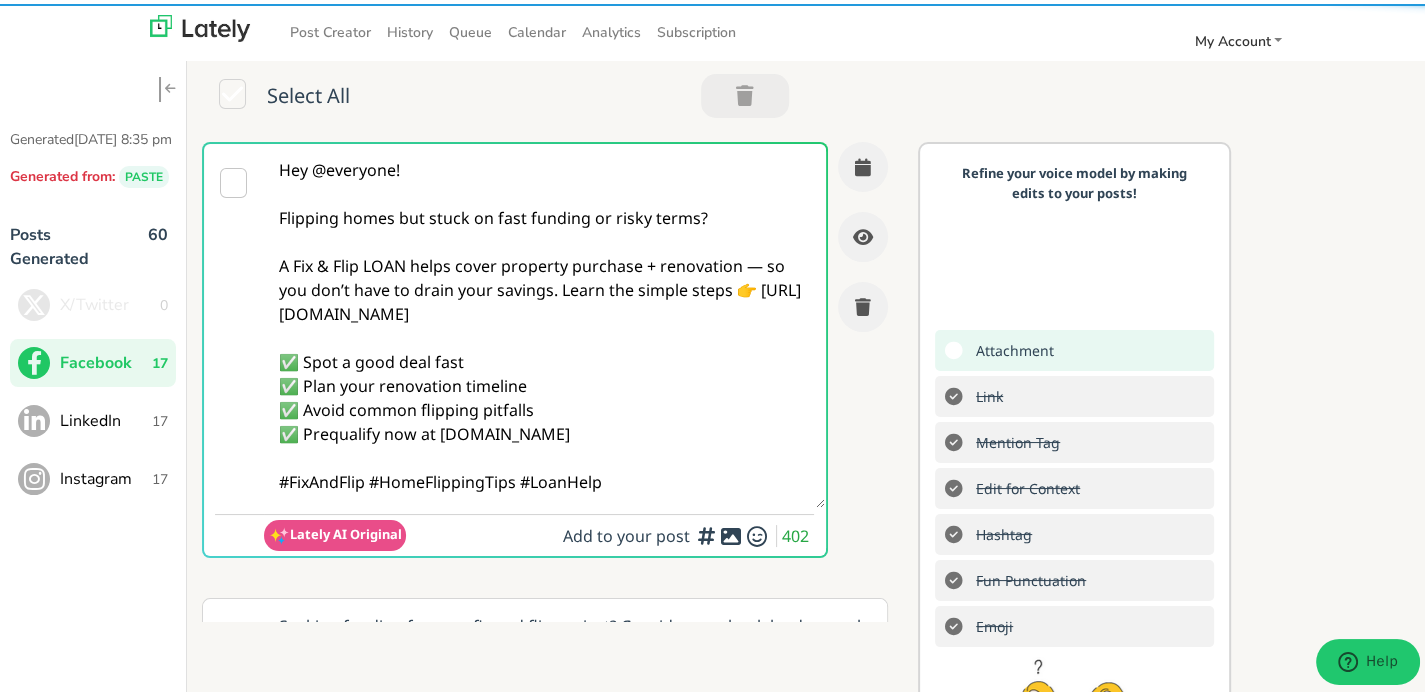 click on "Hey @everyone!
Flipping homes but stuck on fast funding or risky terms?
A Fix & Flip LOAN helps cover property purchase + renovation — so you don’t have to drain your savings. Learn the simple steps 👉 [URL][DOMAIN_NAME]
✅ Spot a good deal fast
✅ Plan your renovation timeline
✅ Avoid common flipping pitfalls
✅ Prequalify now at [DOMAIN_NAME]
#FixAndFlip #HomeFlippingTips #LoanHelp" at bounding box center [544, 322] 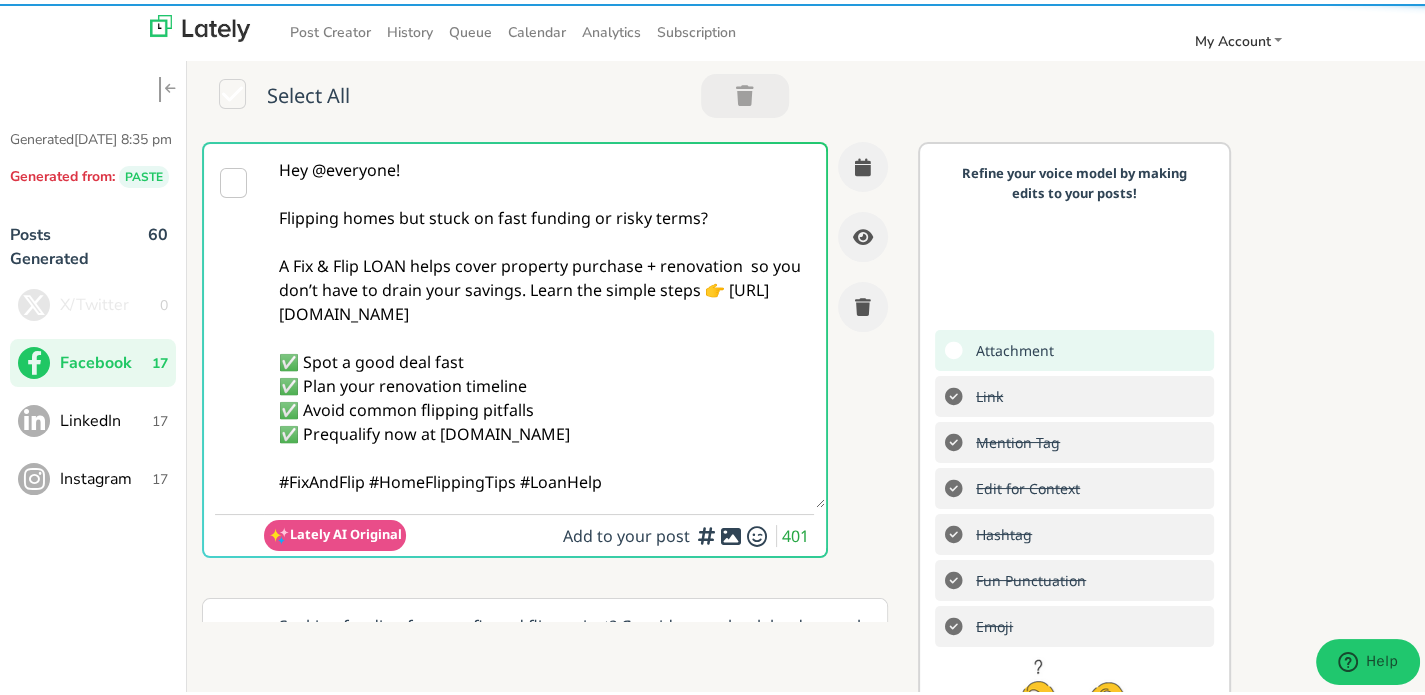 click on "Hey @everyone!
Flipping homes but stuck on fast funding or risky terms?
A Fix & Flip LOAN helps cover property purchase + renovation  so you don’t have to drain your savings. Learn the simple steps 👉 [URL][DOMAIN_NAME]
✅ Spot a good deal fast
✅ Plan your renovation timeline
✅ Avoid common flipping pitfalls
✅ Prequalify now at [DOMAIN_NAME]
#FixAndFlip #HomeFlippingTips #LoanHelp" at bounding box center (544, 322) 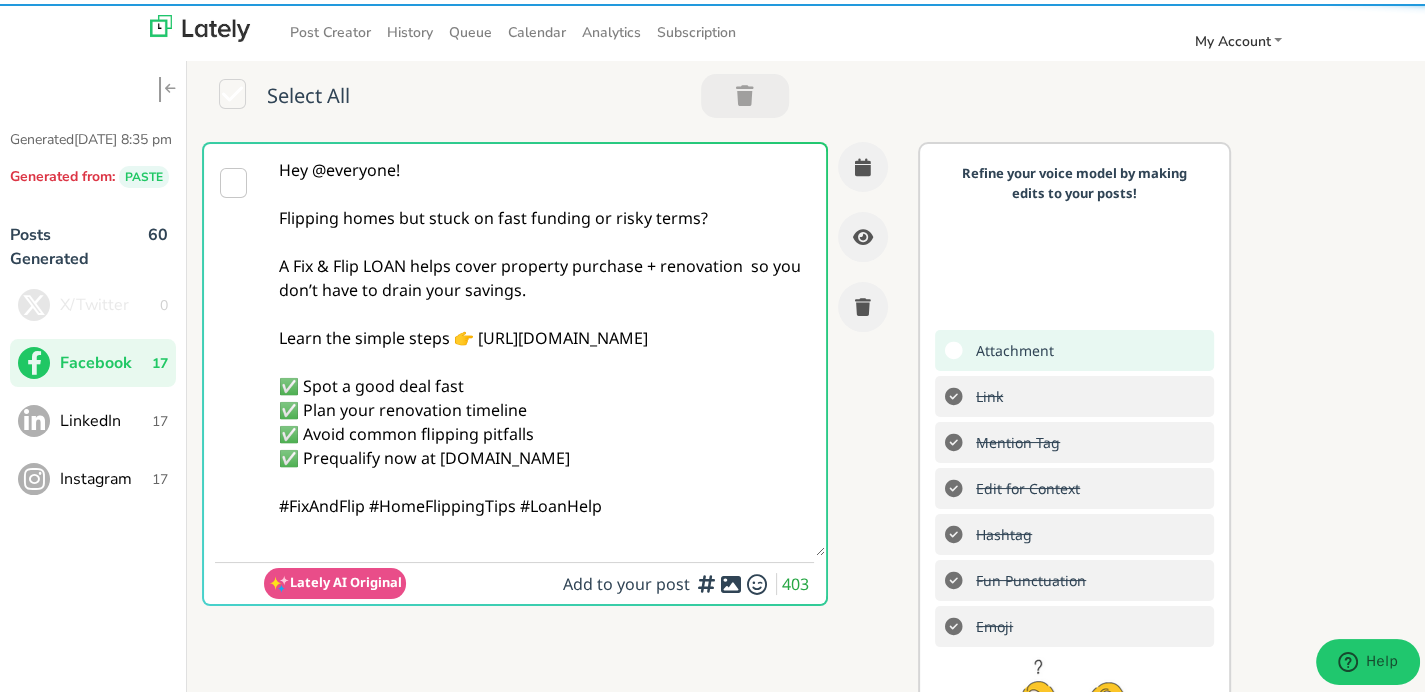 click on "Hey @everyone!
Flipping homes but stuck on fast funding or risky terms?
A Fix & Flip LOAN helps cover property purchase + renovation  so you don’t have to drain your savings.
Learn the simple steps 👉 [URL][DOMAIN_NAME]
✅ Spot a good deal fast
✅ Plan your renovation timeline
✅ Avoid common flipping pitfalls
✅ Prequalify now at [DOMAIN_NAME]
#FixAndFlip #HomeFlippingTips #LoanHelp" at bounding box center [544, 346] 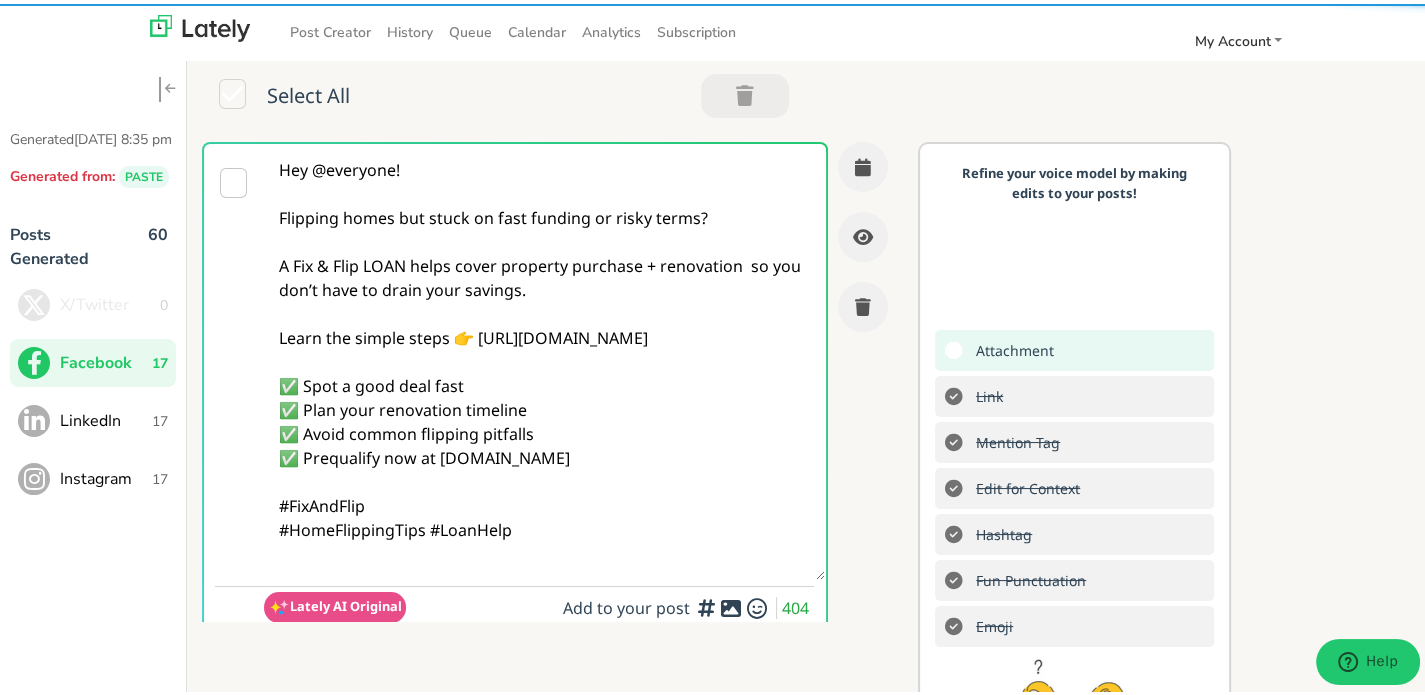click on "Hey @everyone!
Flipping homes but stuck on fast funding or risky terms?
A Fix & Flip LOAN helps cover property purchase + renovation  so you don’t have to drain your savings.
Learn the simple steps 👉 [URL][DOMAIN_NAME]
✅ Spot a good deal fast
✅ Plan your renovation timeline
✅ Avoid common flipping pitfalls
✅ Prequalify now at [DOMAIN_NAME]
#FixAndFlip
#HomeFlippingTips #LoanHelp" at bounding box center [544, 358] 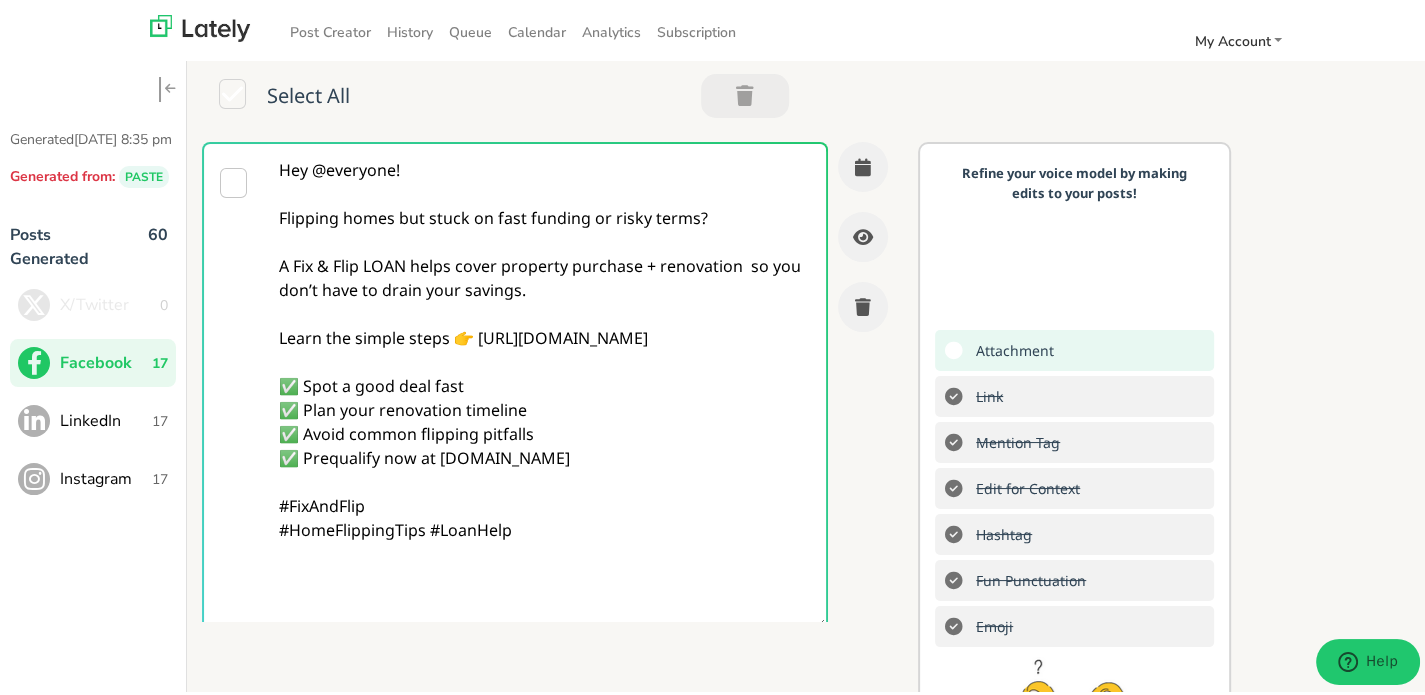 paste on "Follow Us On Our Social Media Platforms!
Facebook: [URL][DOMAIN_NAME]
LinkedIn: [URL][DOMAIN_NAME]
Instagram: [URL][DOMAIN_NAME][DOMAIN_NAME]" 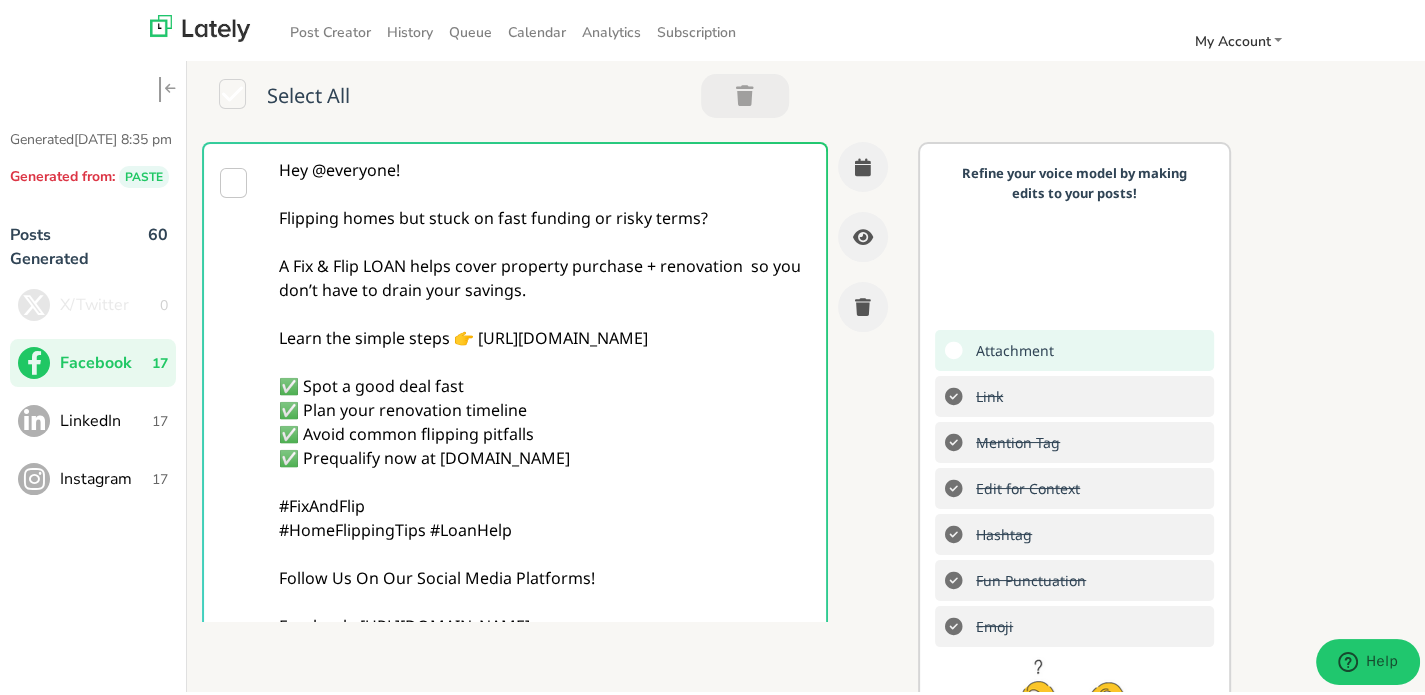 scroll, scrollTop: 109, scrollLeft: 0, axis: vertical 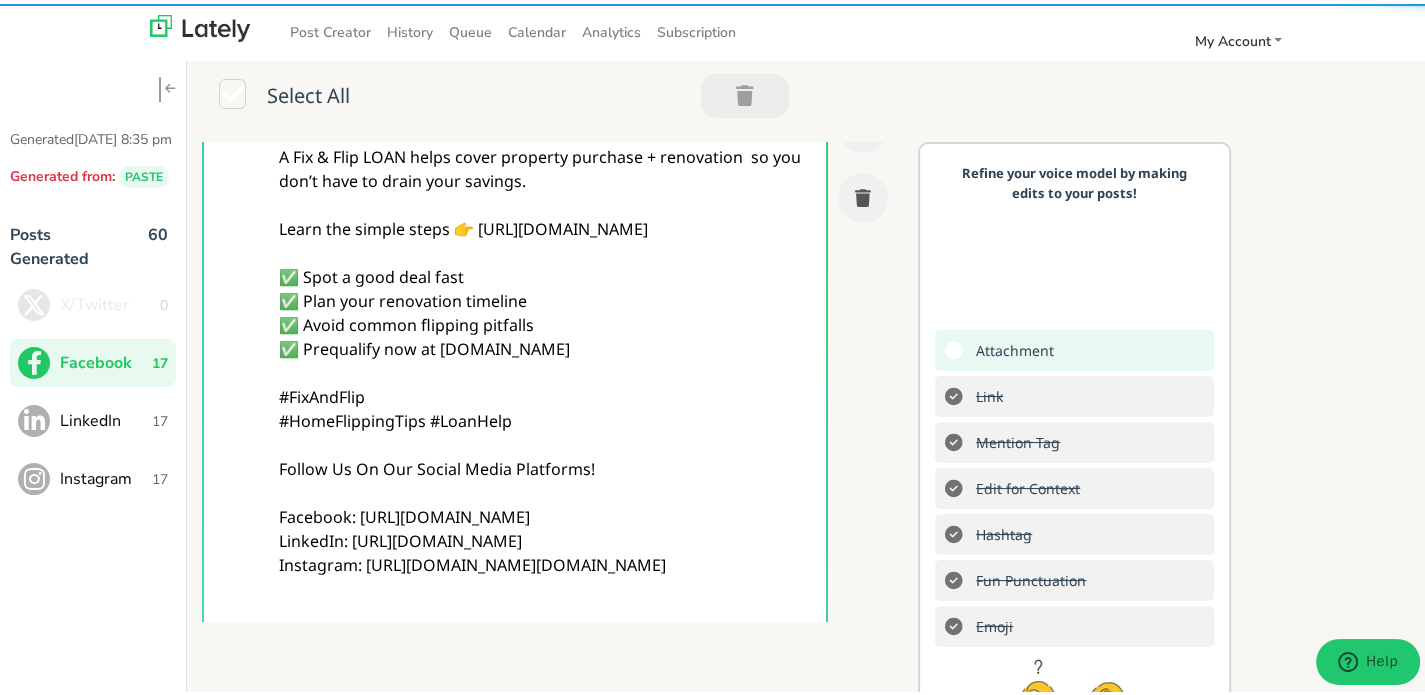 type on "Hey @everyone!
Flipping homes but stuck on fast funding or risky terms?
A Fix & Flip LOAN helps cover property purchase + renovation  so you don’t have to drain your savings.
Learn the simple steps 👉 [URL][DOMAIN_NAME]
✅ Spot a good deal fast
✅ Plan your renovation timeline
✅ Avoid common flipping pitfalls
✅ Prequalify now at [DOMAIN_NAME]
#FixAndFlip
#HomeFlippingTips #LoanHelp
Follow Us On Our Social Media Platforms!
Facebook: [URL][DOMAIN_NAME]
LinkedIn: [URL][DOMAIN_NAME]
Instagram: [URL][DOMAIN_NAME][DOMAIN_NAME]" 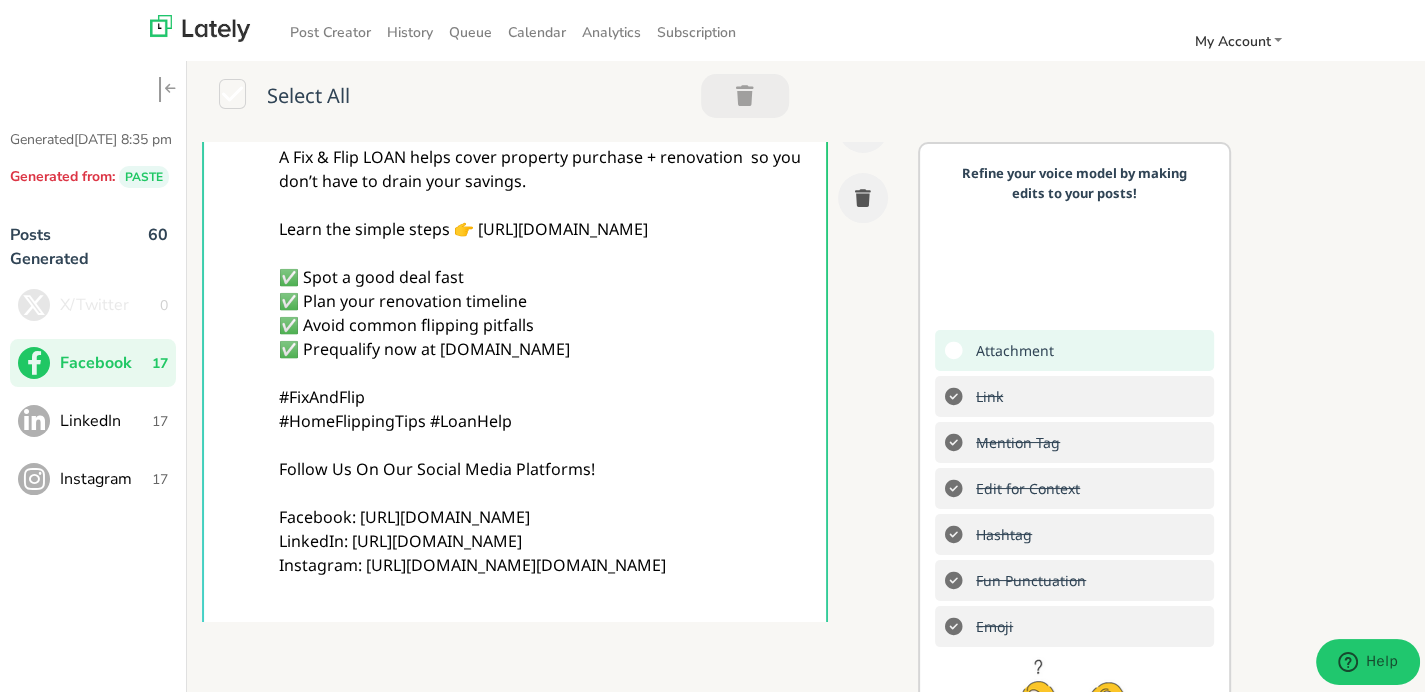 scroll, scrollTop: 409, scrollLeft: 0, axis: vertical 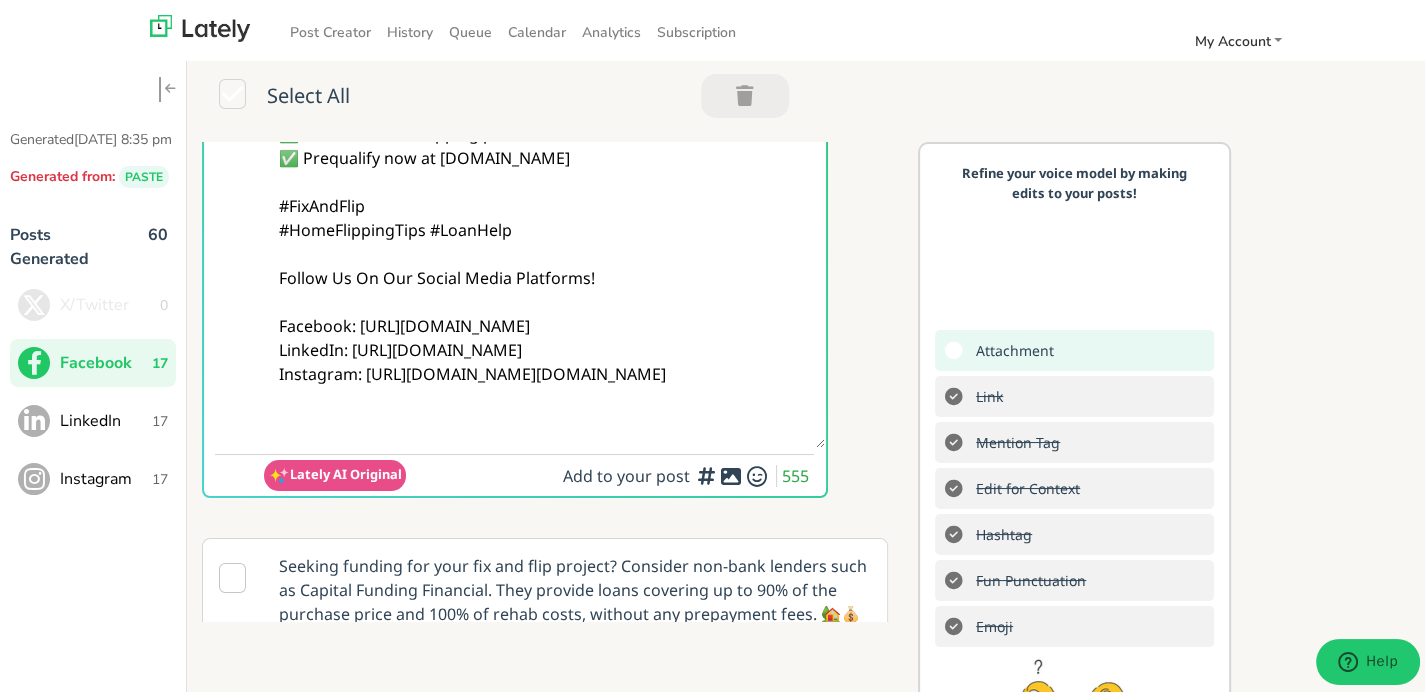click at bounding box center (707, 468) 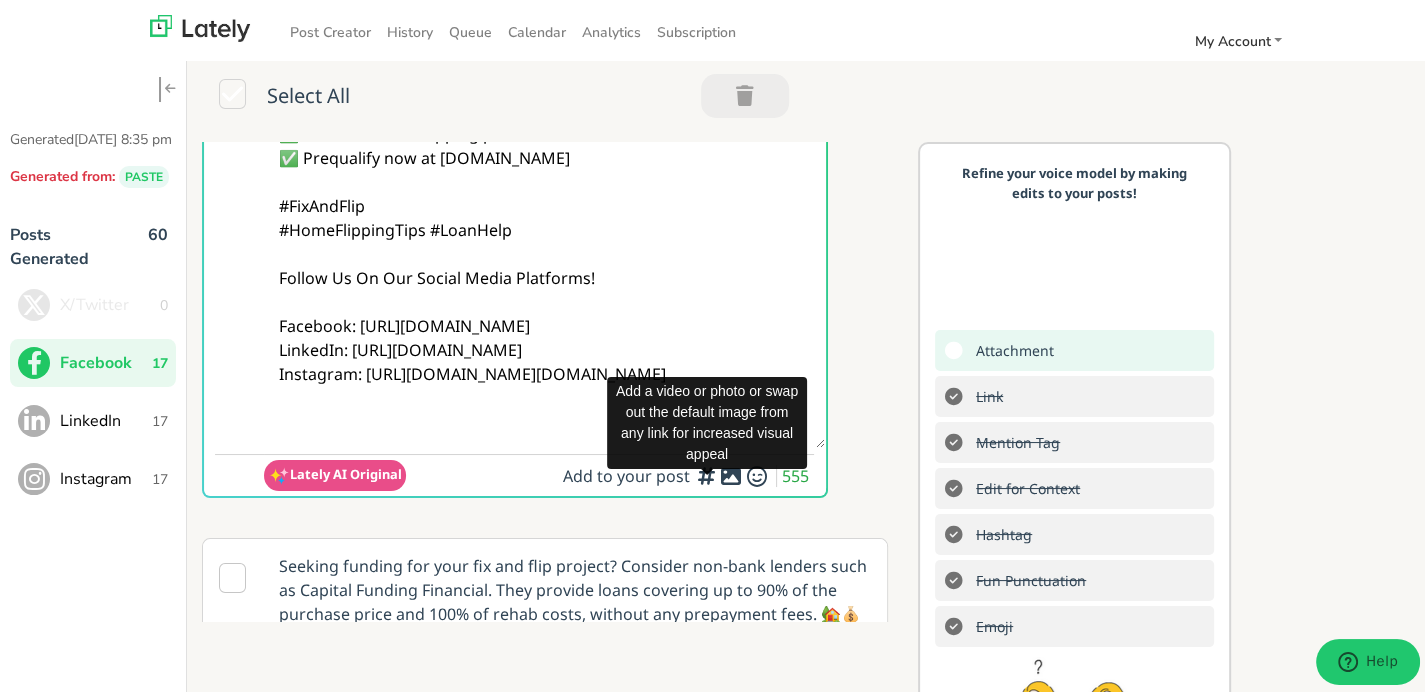 click at bounding box center [731, 472] 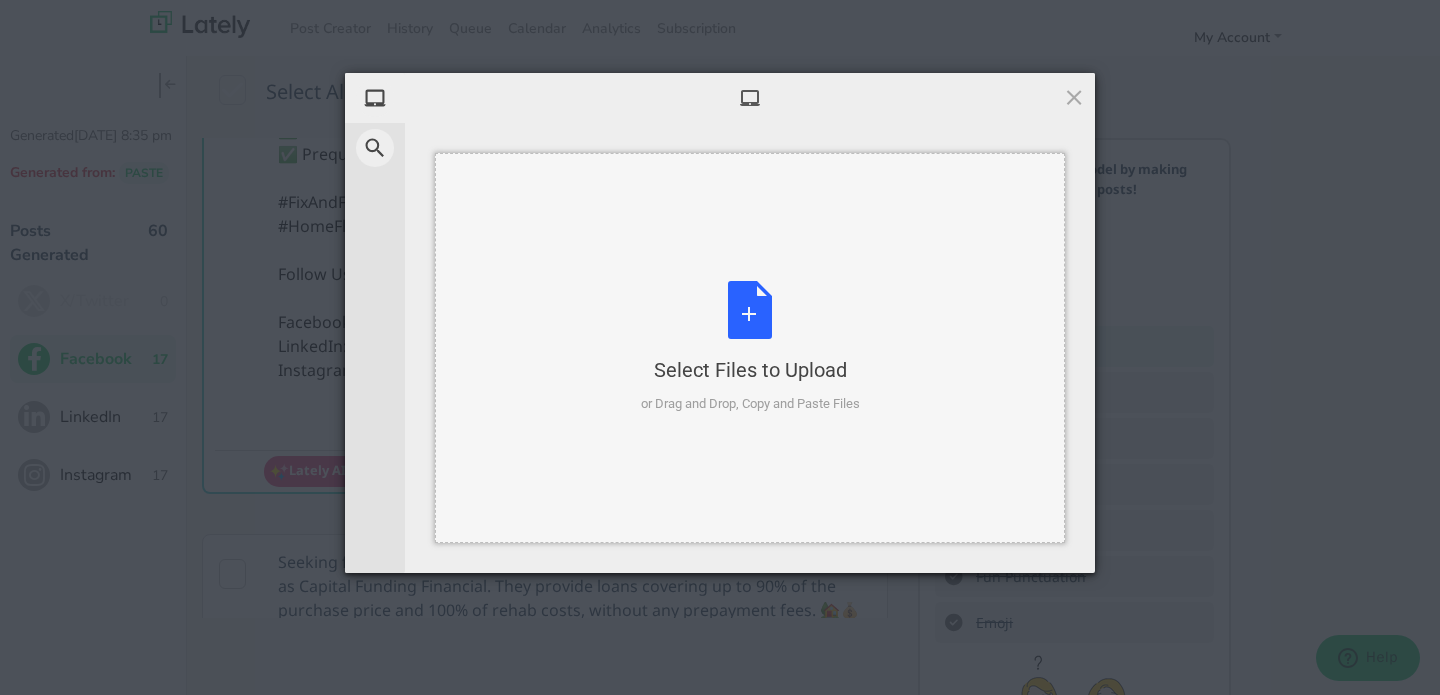 click on "or Drag and Drop, Copy and Paste Files" at bounding box center (750, 404) 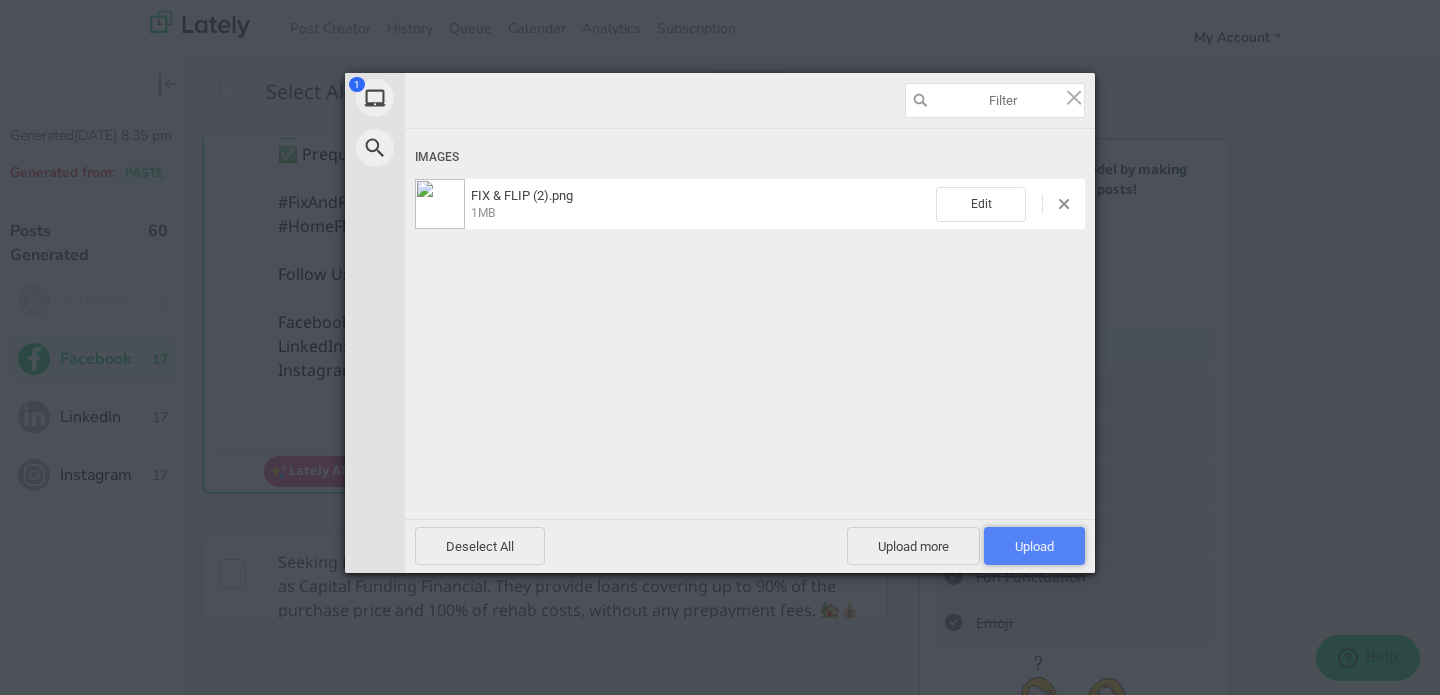 click on "Upload
1" at bounding box center [1034, 546] 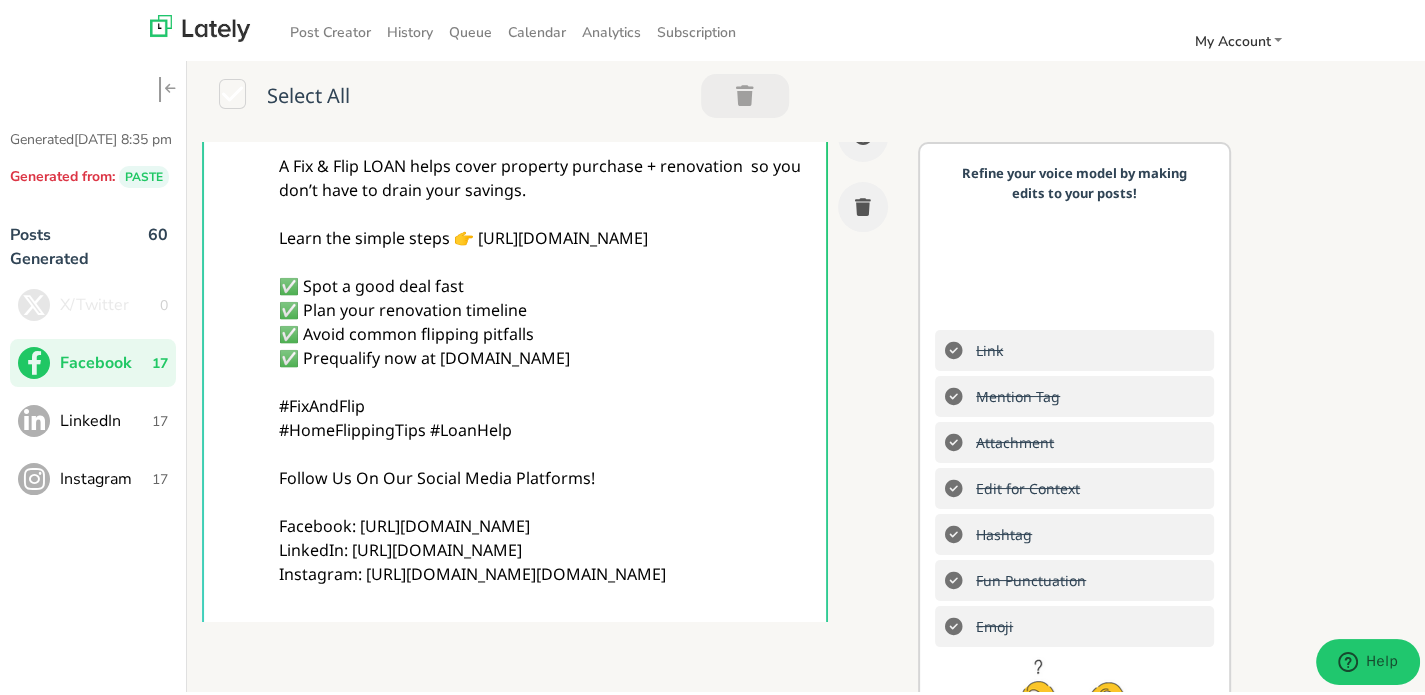 scroll, scrollTop: 0, scrollLeft: 0, axis: both 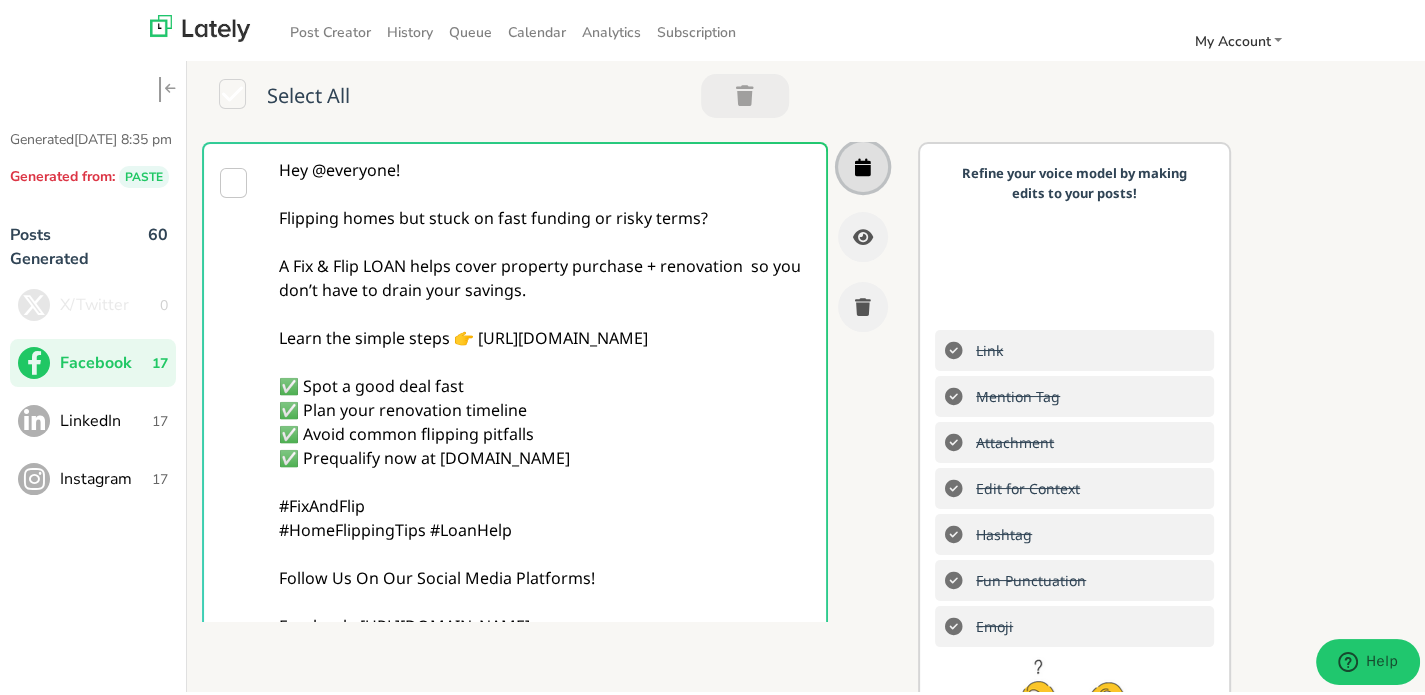 click at bounding box center [863, 163] 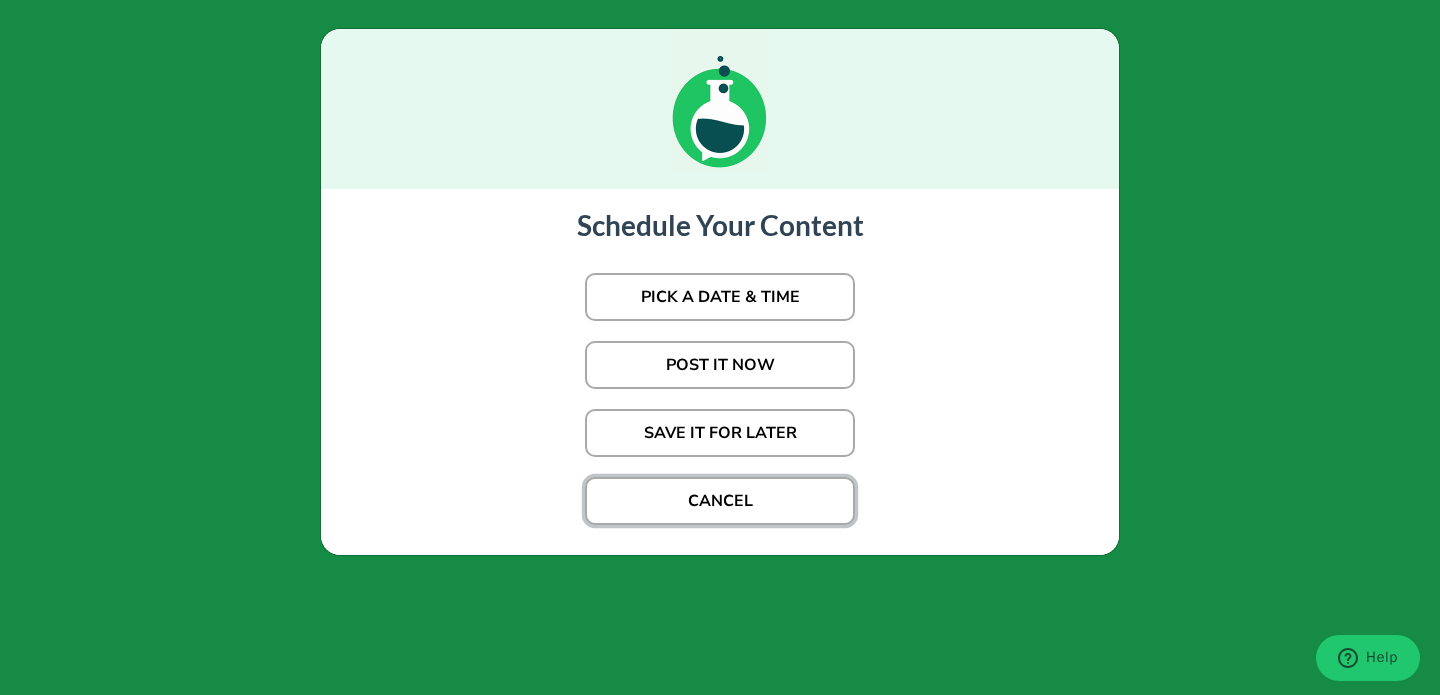 click on "CANCEL" at bounding box center [720, 501] 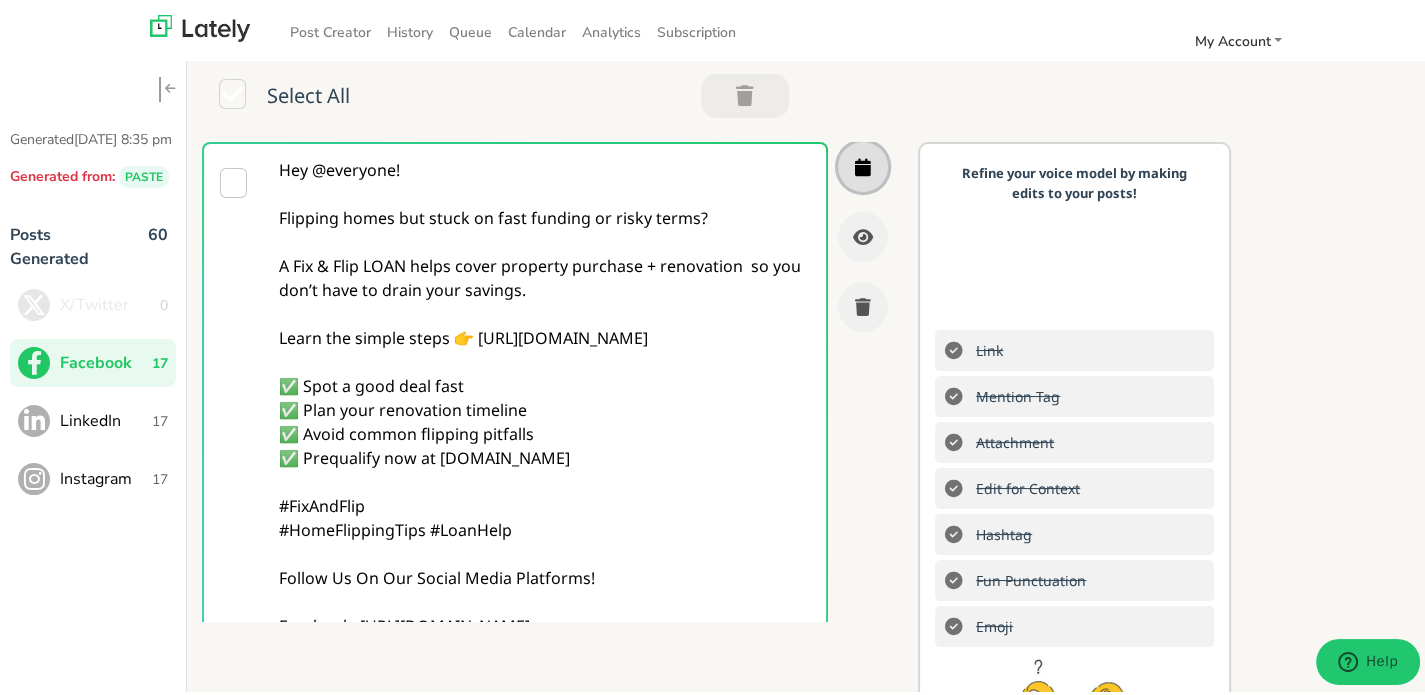 click at bounding box center (863, 163) 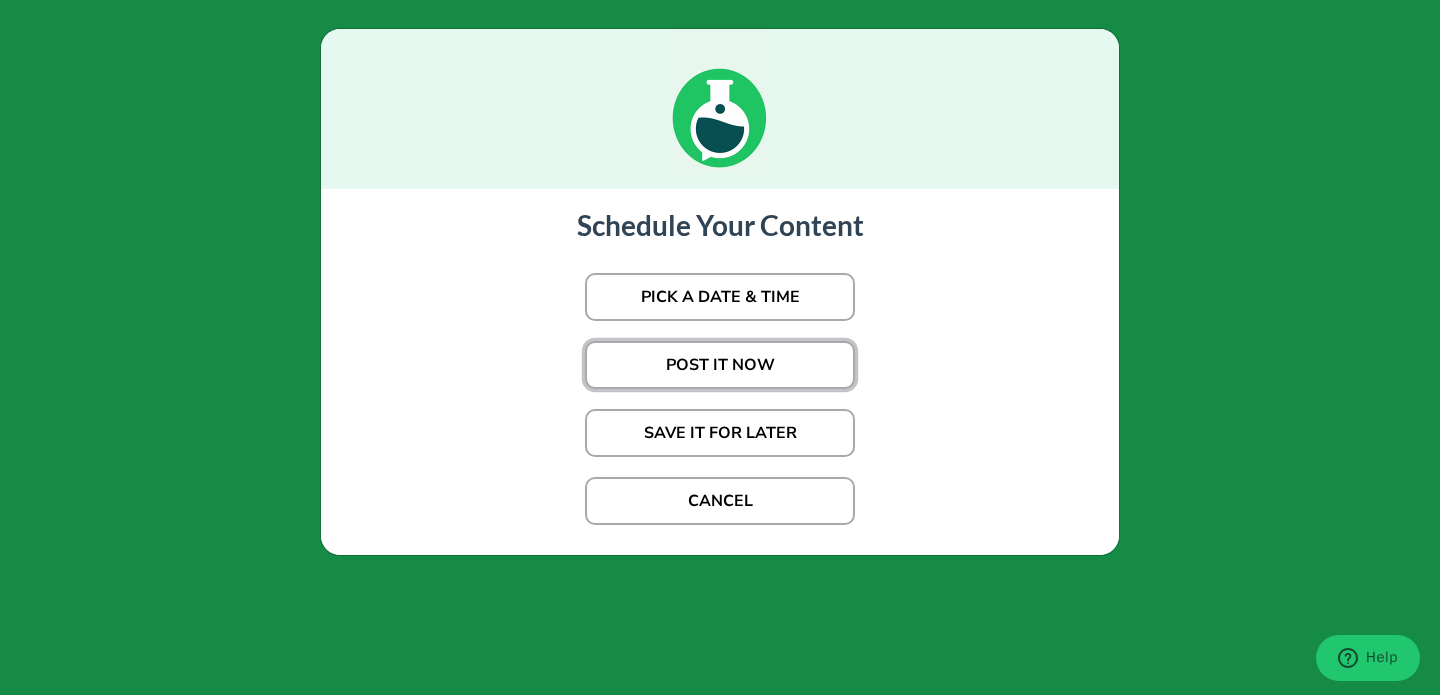 click on "POST IT NOW" at bounding box center [720, 365] 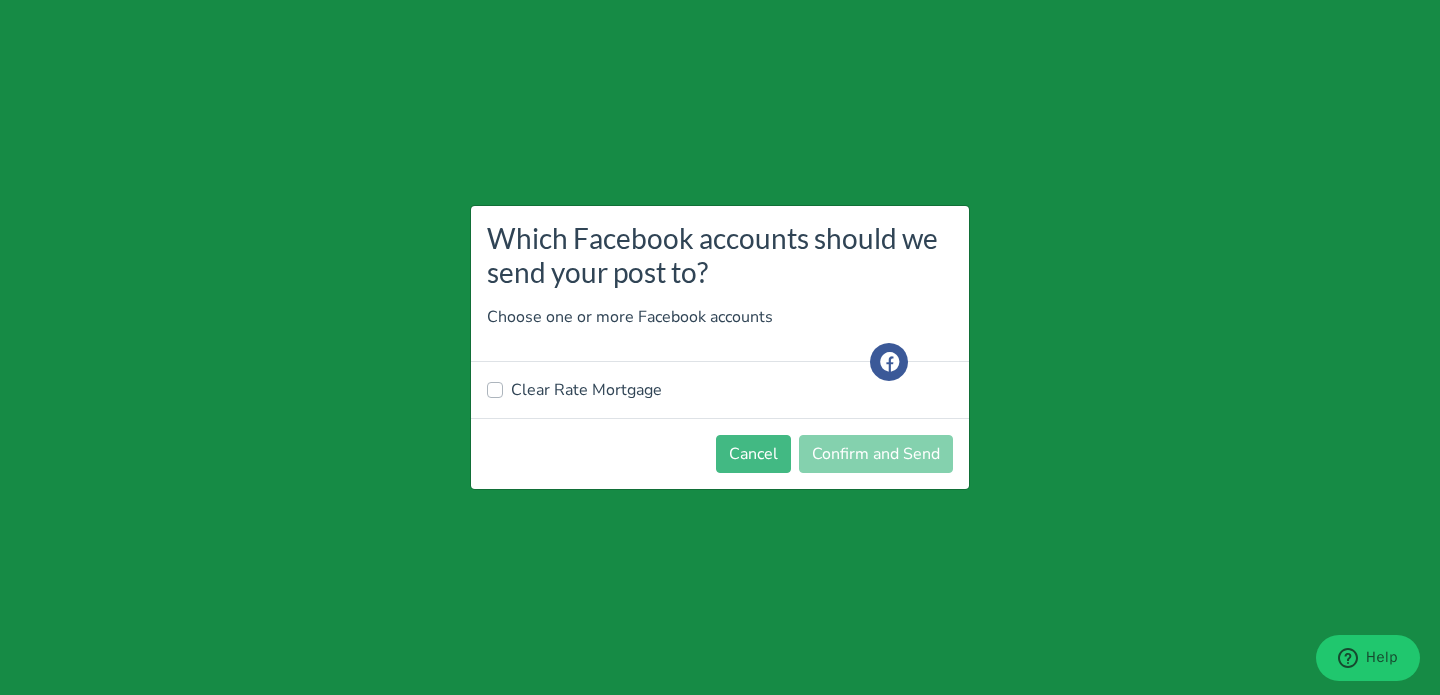 click on "Which Facebook accounts should we send your post to?" at bounding box center (720, 255) 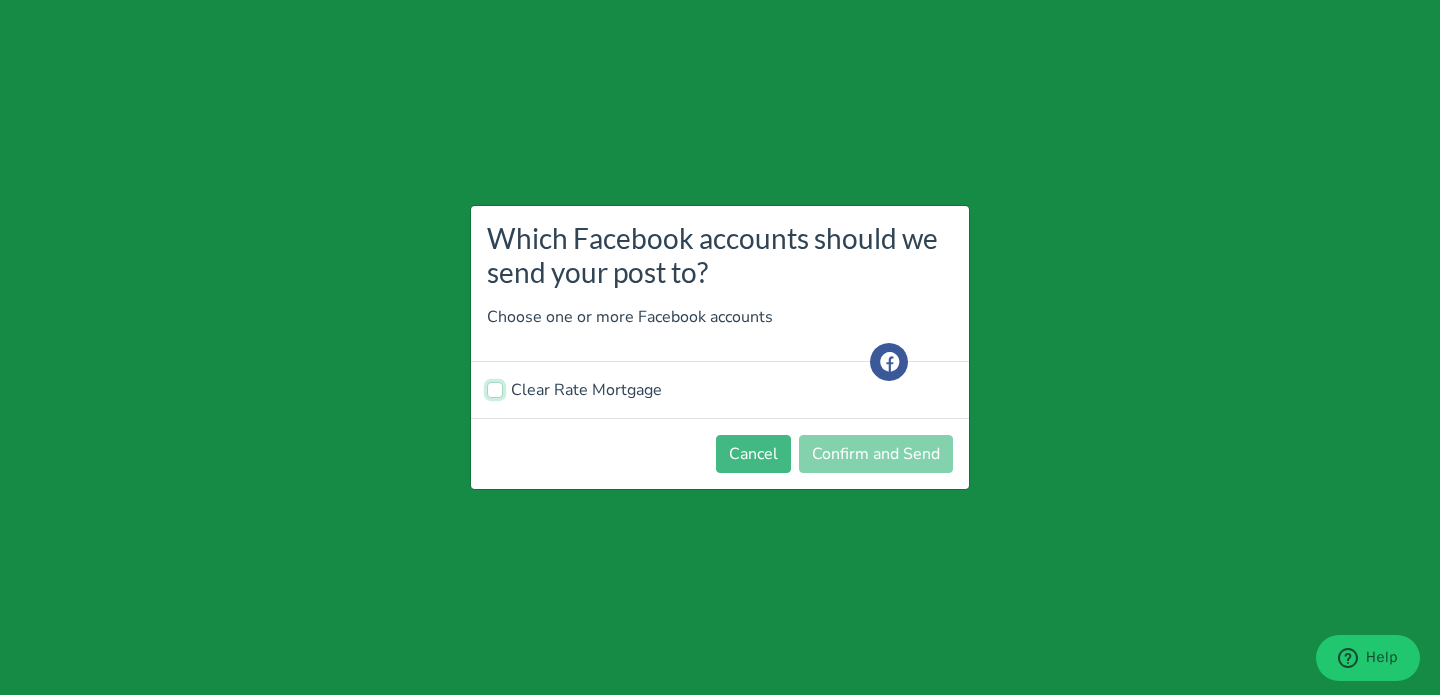 click on "Clear Rate Mortgage" at bounding box center [495, 388] 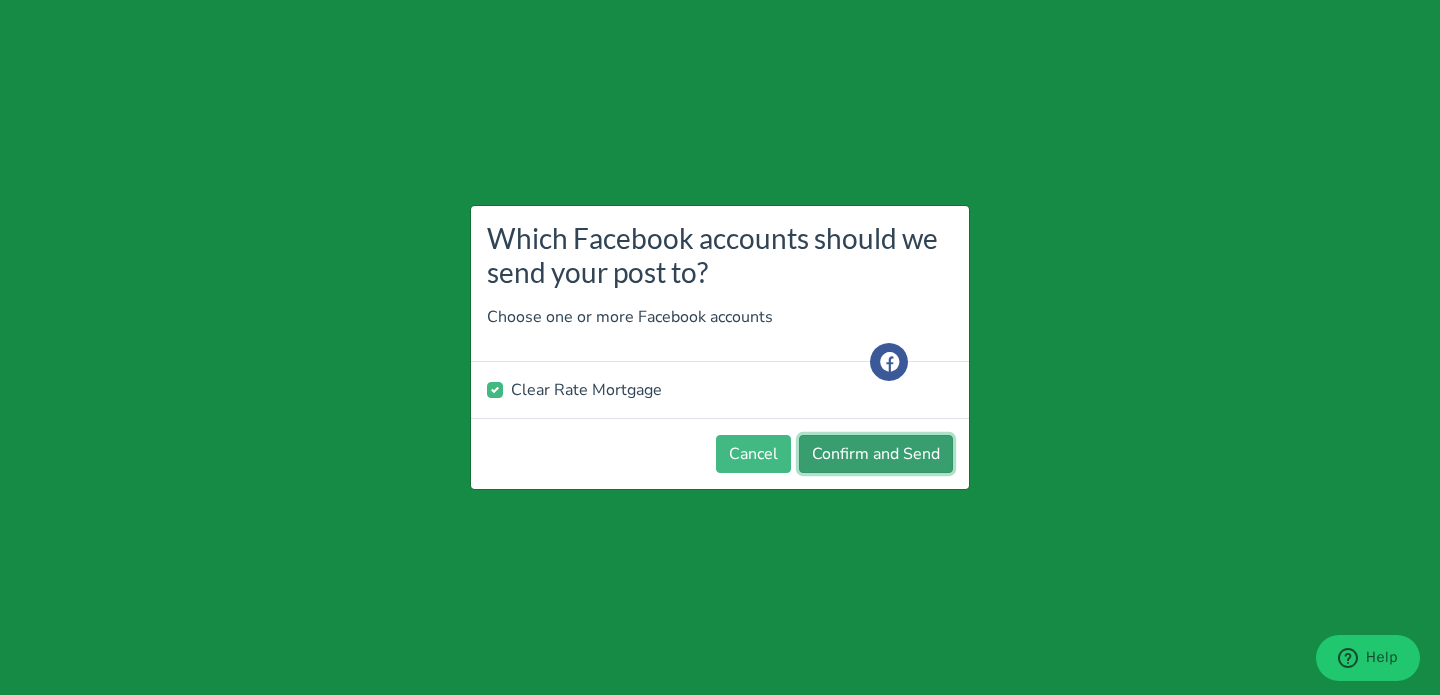 click on "Confirm and Send" at bounding box center [876, 454] 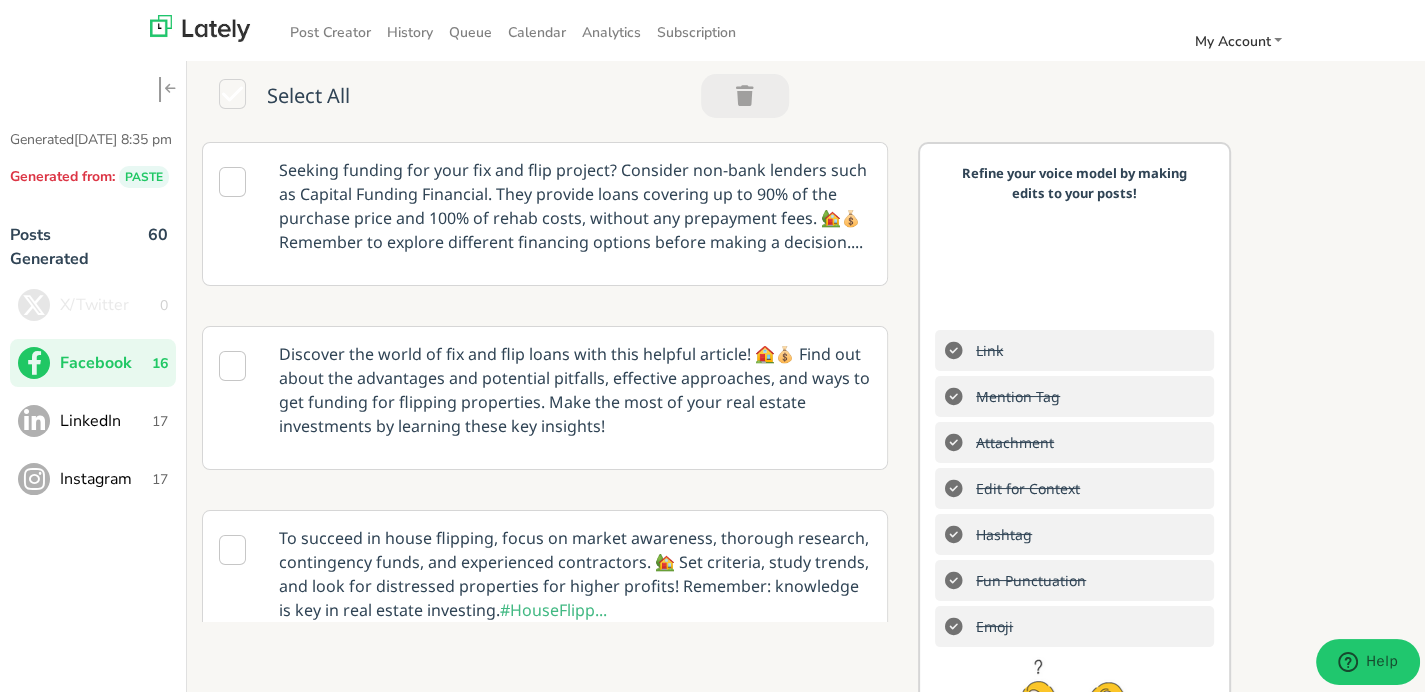 click on "LinkedIn 17" at bounding box center (93, 417) 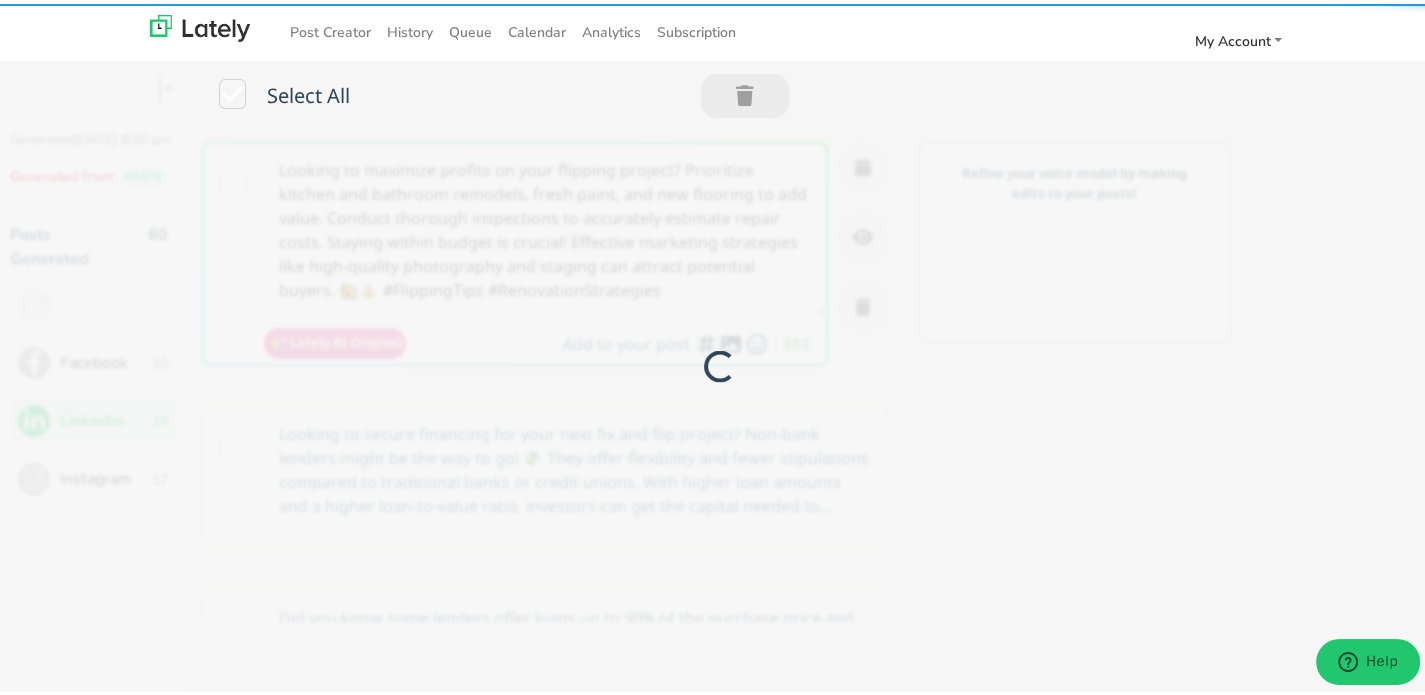 scroll, scrollTop: 0, scrollLeft: 0, axis: both 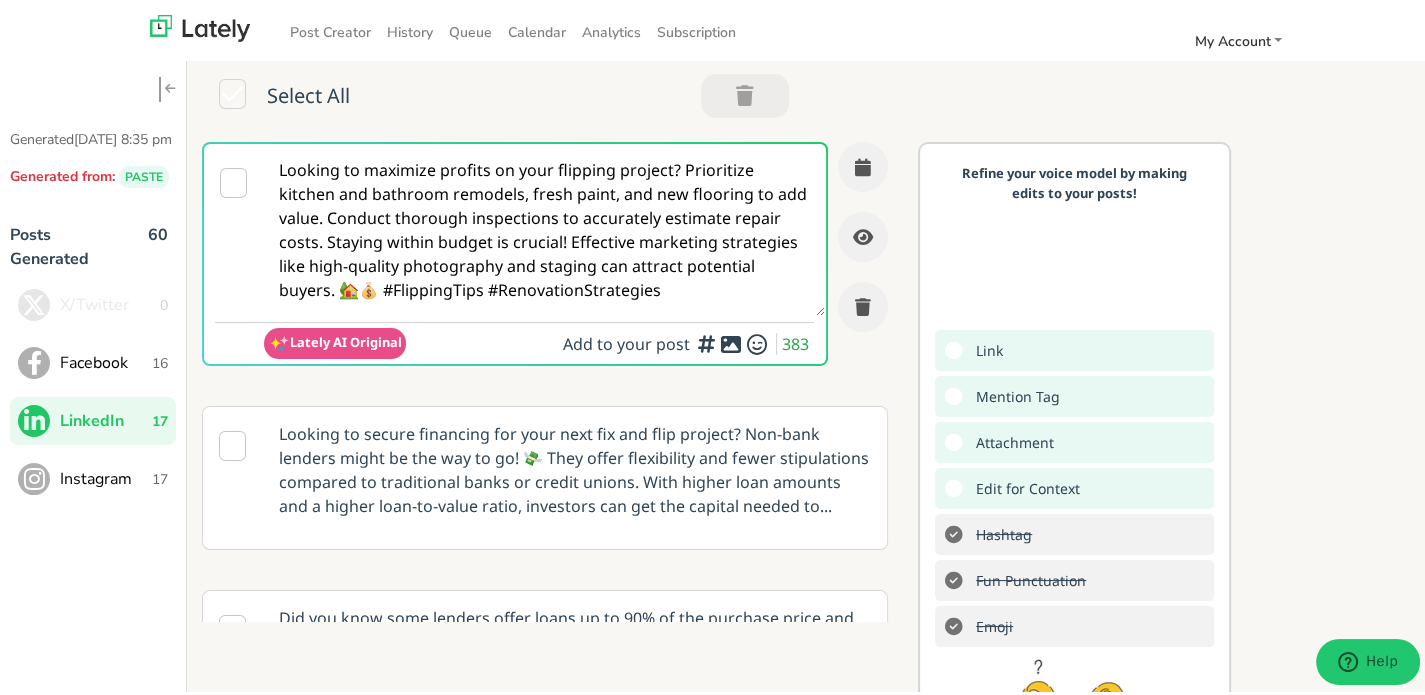 click on "Looking to maximize profits on your flipping project? Prioritize kitchen and bathroom remodels, fresh paint, and new flooring to add value. Conduct thorough inspections to accurately estimate repair costs. Staying within budget is crucial! Effective marketing strategies like high-quality photography and staging can attract potential buyers. 🏡💰 #FlippingTips #RenovationStrategies" at bounding box center [544, 226] 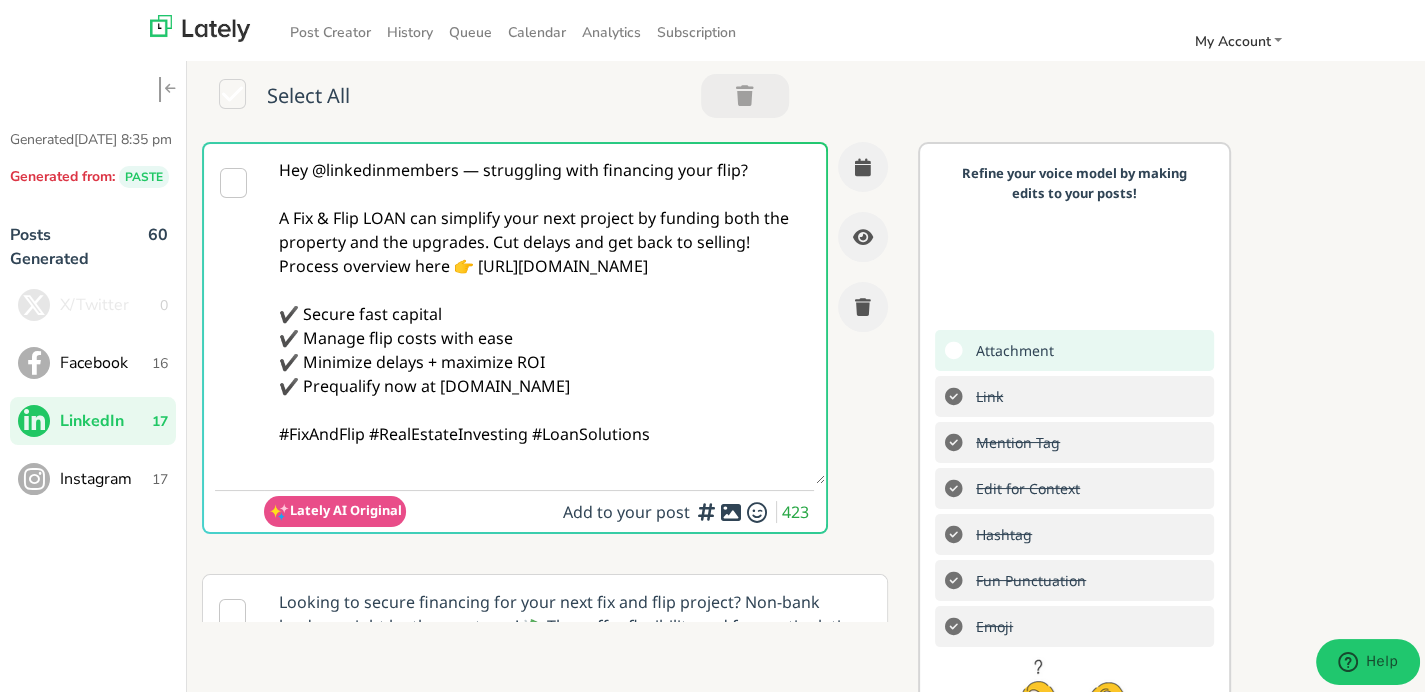 scroll, scrollTop: 100, scrollLeft: 0, axis: vertical 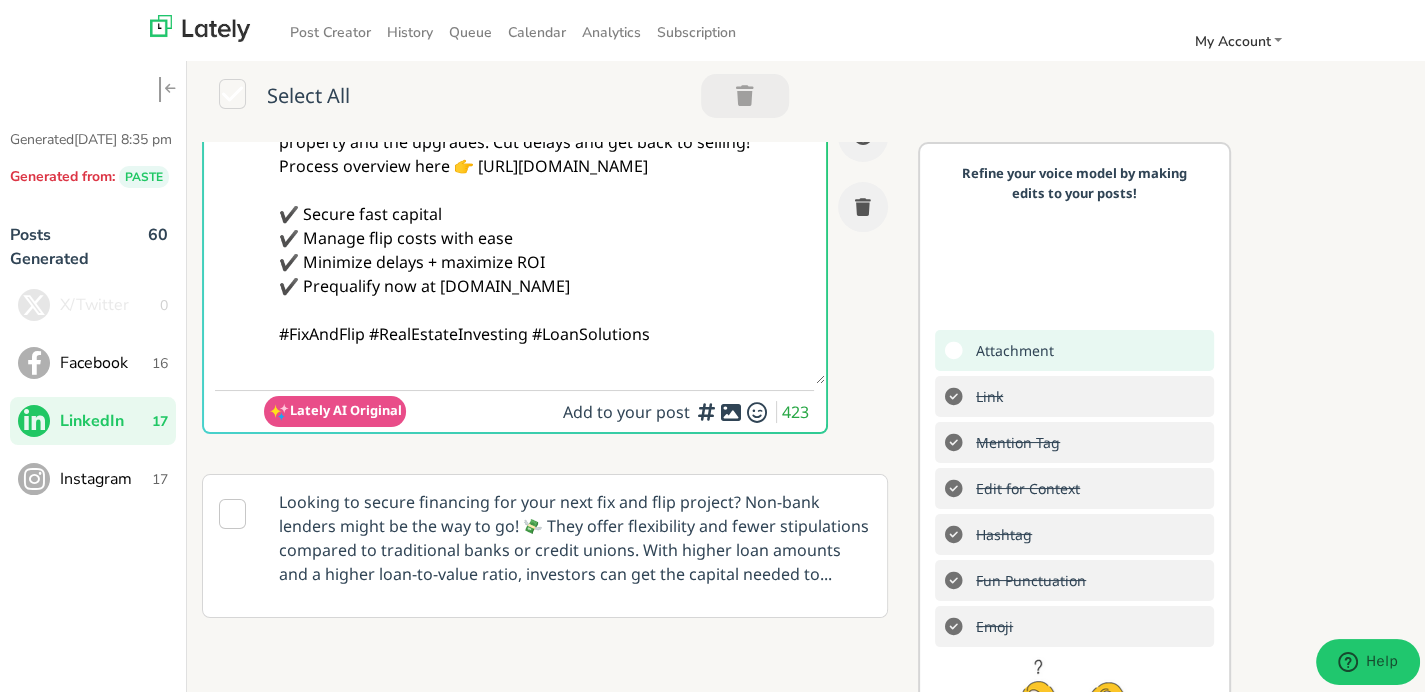 click on "Hey @linkedinmembers — struggling with financing your flip?
A Fix & Flip LOAN can simplify your next project by funding both the property and the upgrades. Cut delays and get back to selling! Process overview here 👉 [URL][DOMAIN_NAME]
✔️ Secure fast capital
✔️ Manage flip costs with ease
✔️ Minimize delays + maximize ROI
✔️ Prequalify now at [DOMAIN_NAME]
#FixAndFlip #RealEstateInvesting #LoanSolutions" at bounding box center (544, 210) 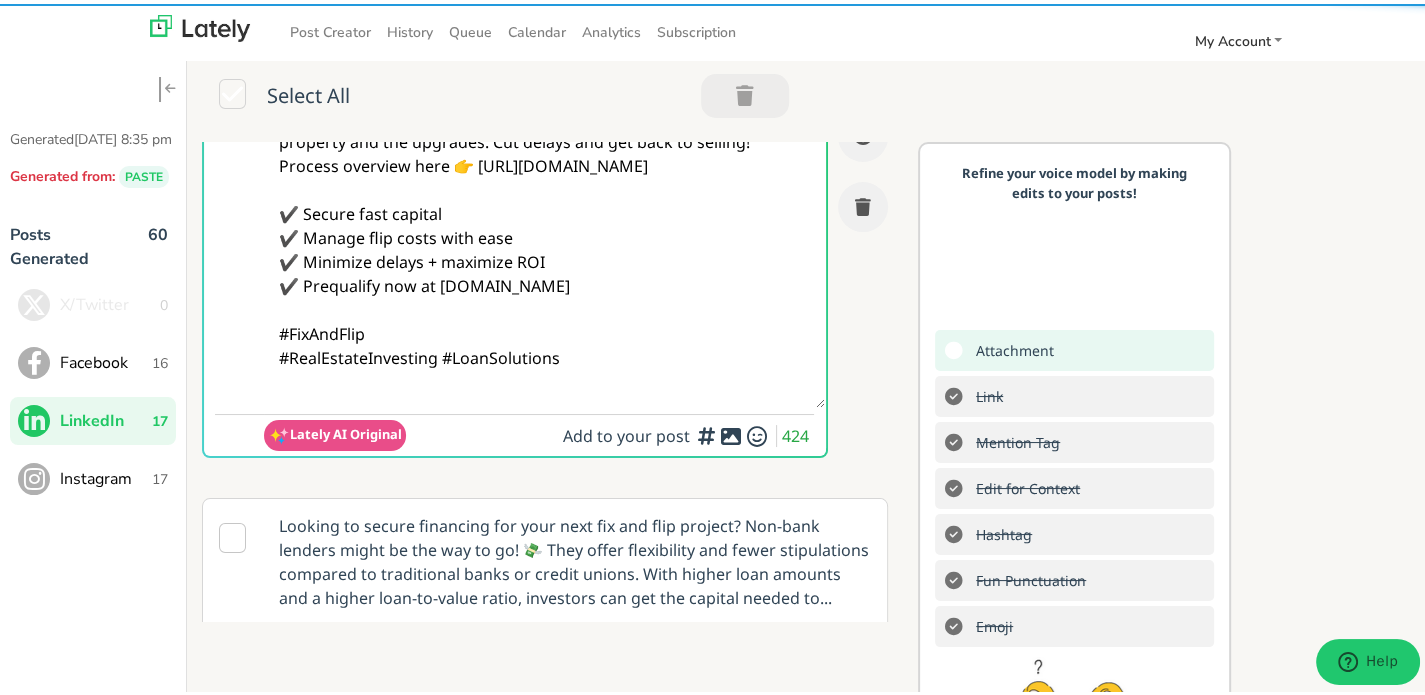 click on "Hey @linkedinmembers — struggling with financing your flip?
A Fix & Flip LOAN can simplify your next project by funding both the property and the upgrades. Cut delays and get back to selling! Process overview here 👉 [URL][DOMAIN_NAME]
✔️ Secure fast capital
✔️ Manage flip costs with ease
✔️ Minimize delays + maximize ROI
✔️ Prequalify now at [DOMAIN_NAME]
#FixAndFlip
#RealEstateInvesting #LoanSolutions" at bounding box center [544, 222] 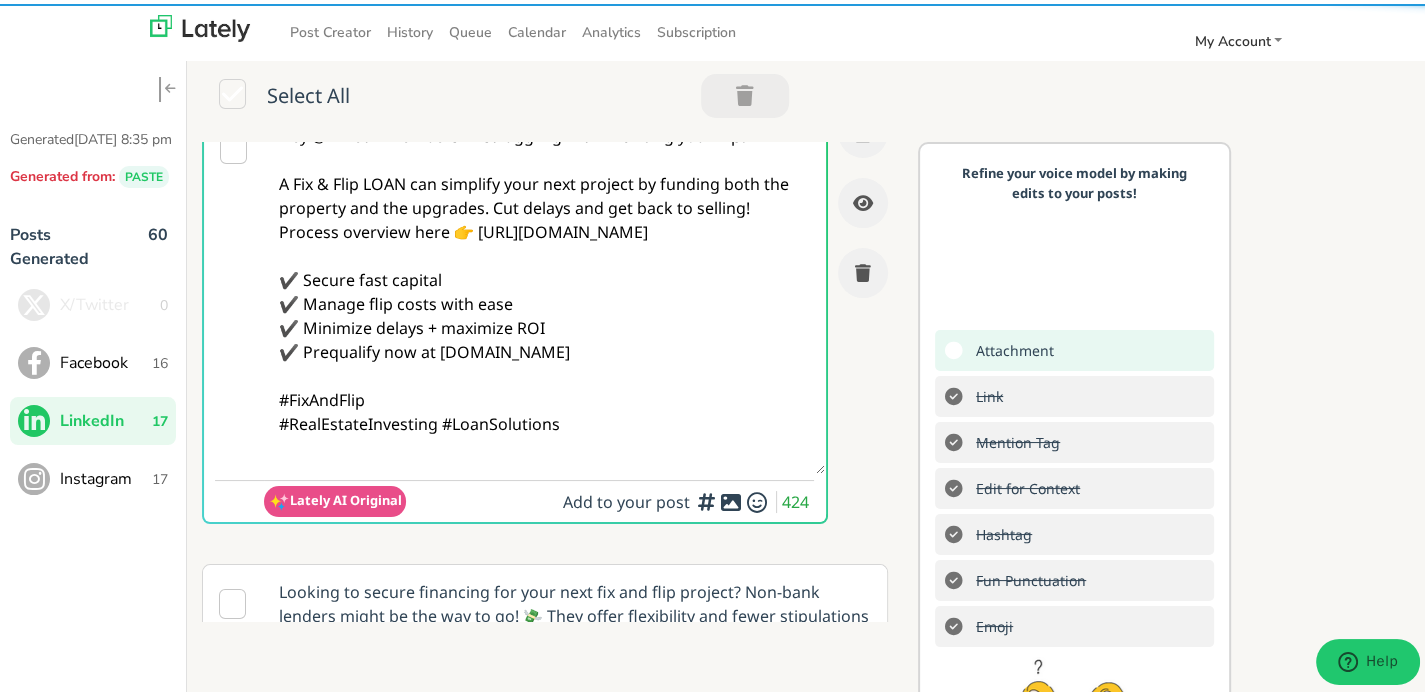 scroll, scrollTop: 0, scrollLeft: 0, axis: both 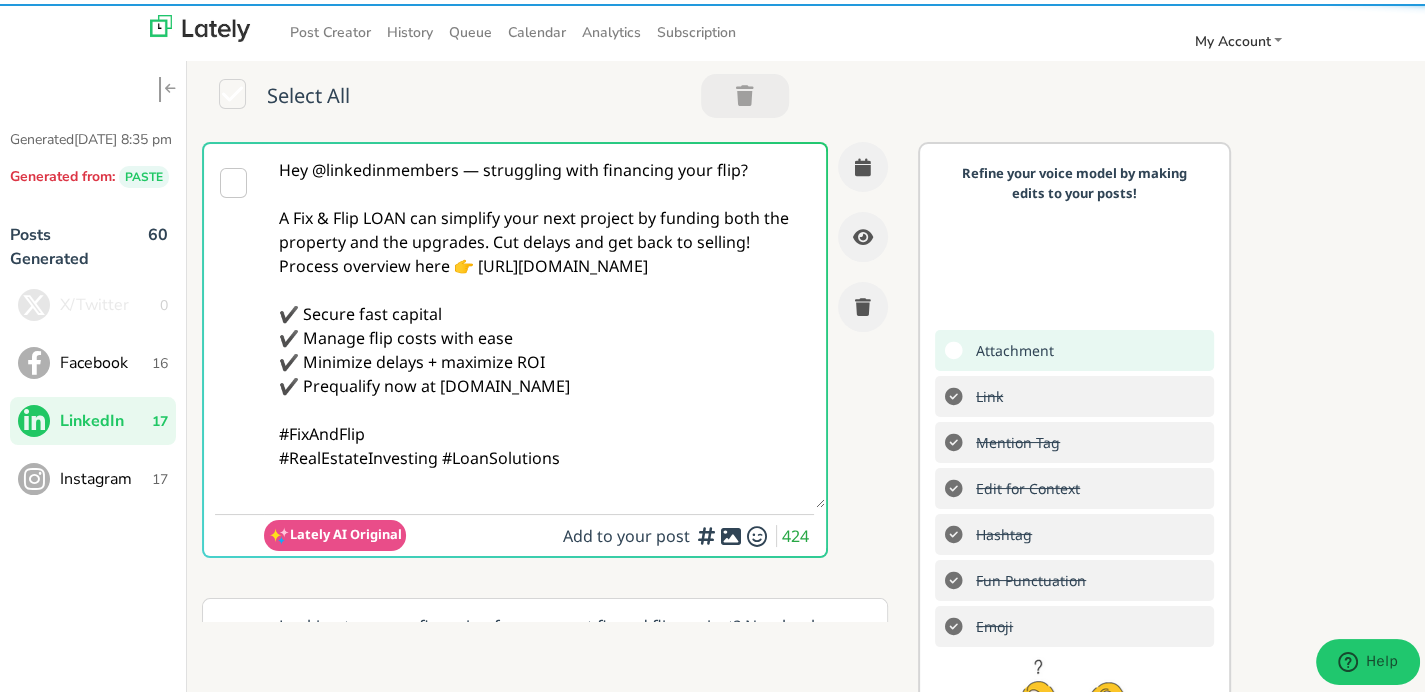 click on "Hey @linkedinmembers — struggling with financing your flip?
A Fix & Flip LOAN can simplify your next project by funding both the property and the upgrades. Cut delays and get back to selling! Process overview here 👉 [URL][DOMAIN_NAME]
✔️ Secure fast capital
✔️ Manage flip costs with ease
✔️ Minimize delays + maximize ROI
✔️ Prequalify now at [DOMAIN_NAME]
#FixAndFlip
#RealEstateInvesting #LoanSolutions" at bounding box center (544, 322) 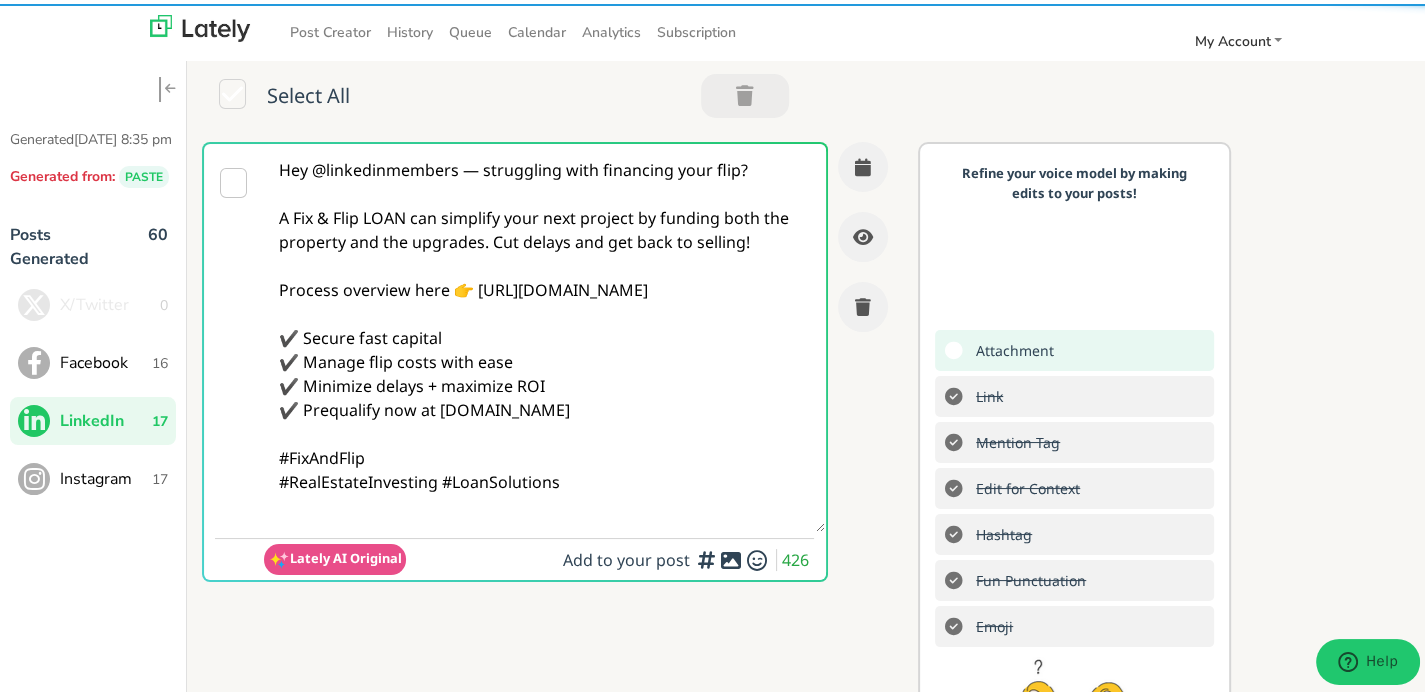 click on "Hey @linkedinmembers — struggling with financing your flip?
A Fix & Flip LOAN can simplify your next project by funding both the property and the upgrades. Cut delays and get back to selling!
Process overview here 👉 [URL][DOMAIN_NAME]
✔️ Secure fast capital
✔️ Manage flip costs with ease
✔️ Minimize delays + maximize ROI
✔️ Prequalify now at [DOMAIN_NAME]
#FixAndFlip
#RealEstateInvesting #LoanSolutions" at bounding box center [544, 334] 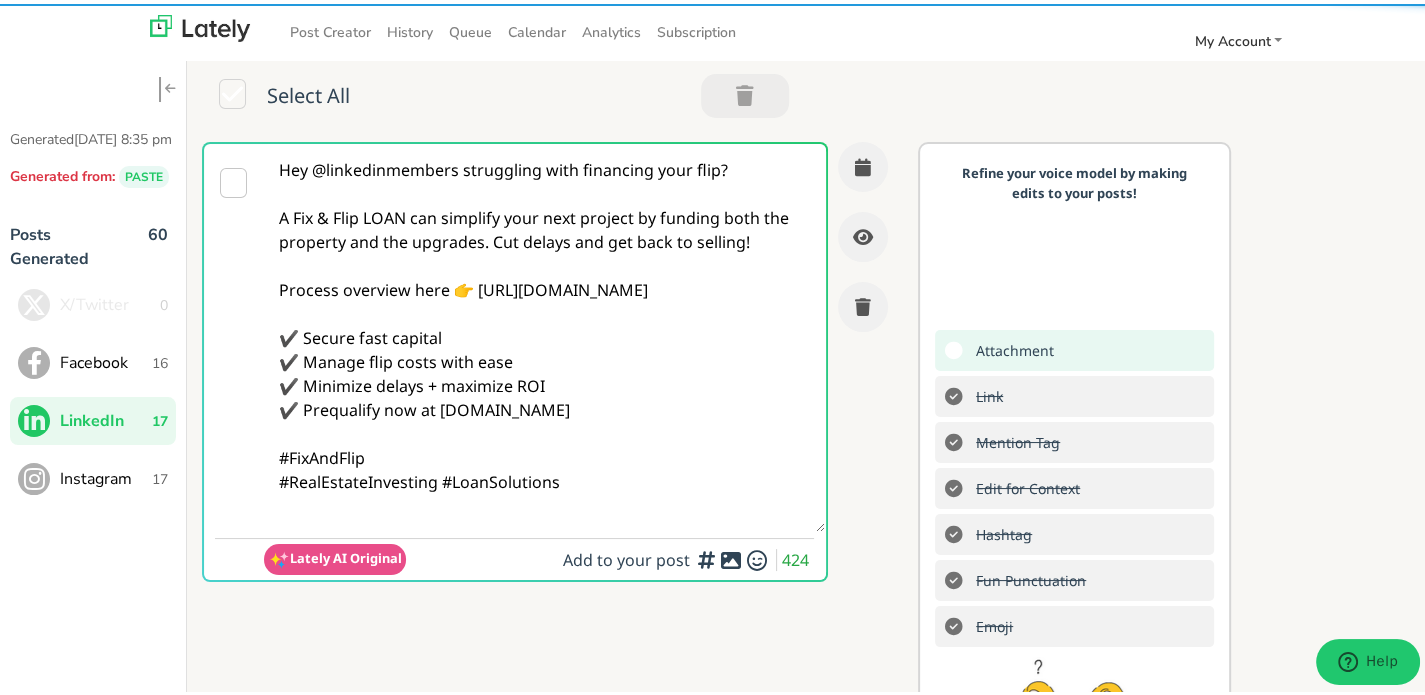 click on "Hey @linkedinmembers struggling with financing your flip?
A Fix & Flip LOAN can simplify your next project by funding both the property and the upgrades. Cut delays and get back to selling!
Process overview here 👉 [URL][DOMAIN_NAME]
✔️ Secure fast capital
✔️ Manage flip costs with ease
✔️ Minimize delays + maximize ROI
✔️ Prequalify now at [DOMAIN_NAME]
#FixAndFlip
#RealEstateInvesting #LoanSolutions" at bounding box center (544, 334) 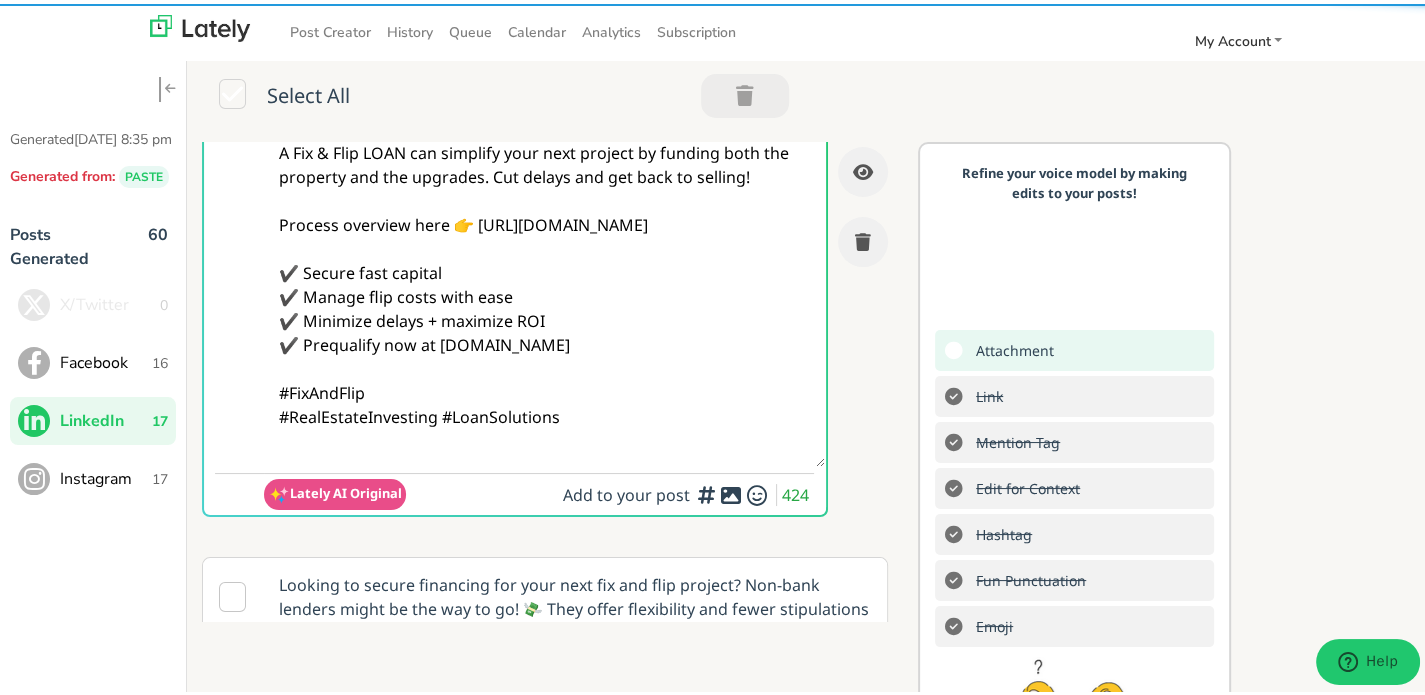scroll, scrollTop: 100, scrollLeft: 0, axis: vertical 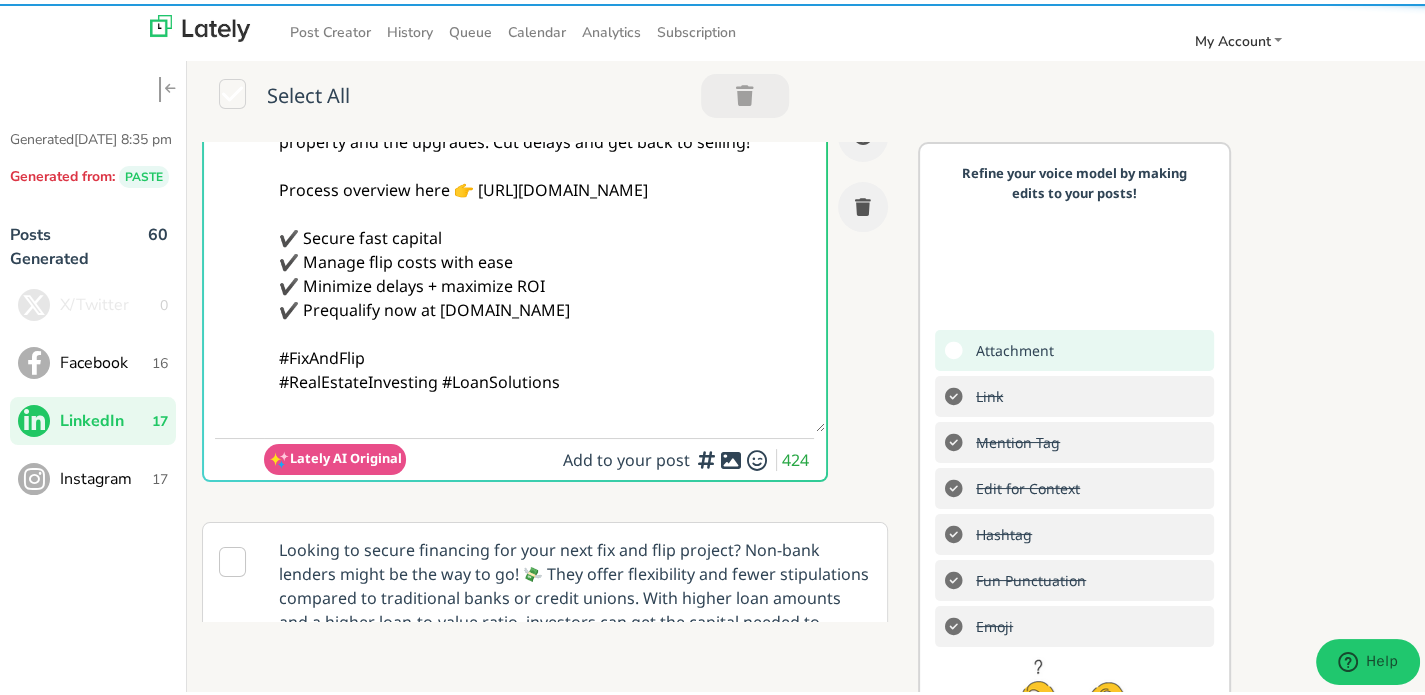 click on "Hey @linkedinmembers struggling with financing your flip?
A Fix & Flip LOAN can simplify your next project by funding both the property and the upgrades. Cut delays and get back to selling!
Process overview here 👉 [URL][DOMAIN_NAME]
✔️ Secure fast capital
✔️ Manage flip costs with ease
✔️ Minimize delays + maximize ROI
✔️ Prequalify now at [DOMAIN_NAME]
#FixAndFlip
#RealEstateInvesting #LoanSolutions" at bounding box center [544, 234] 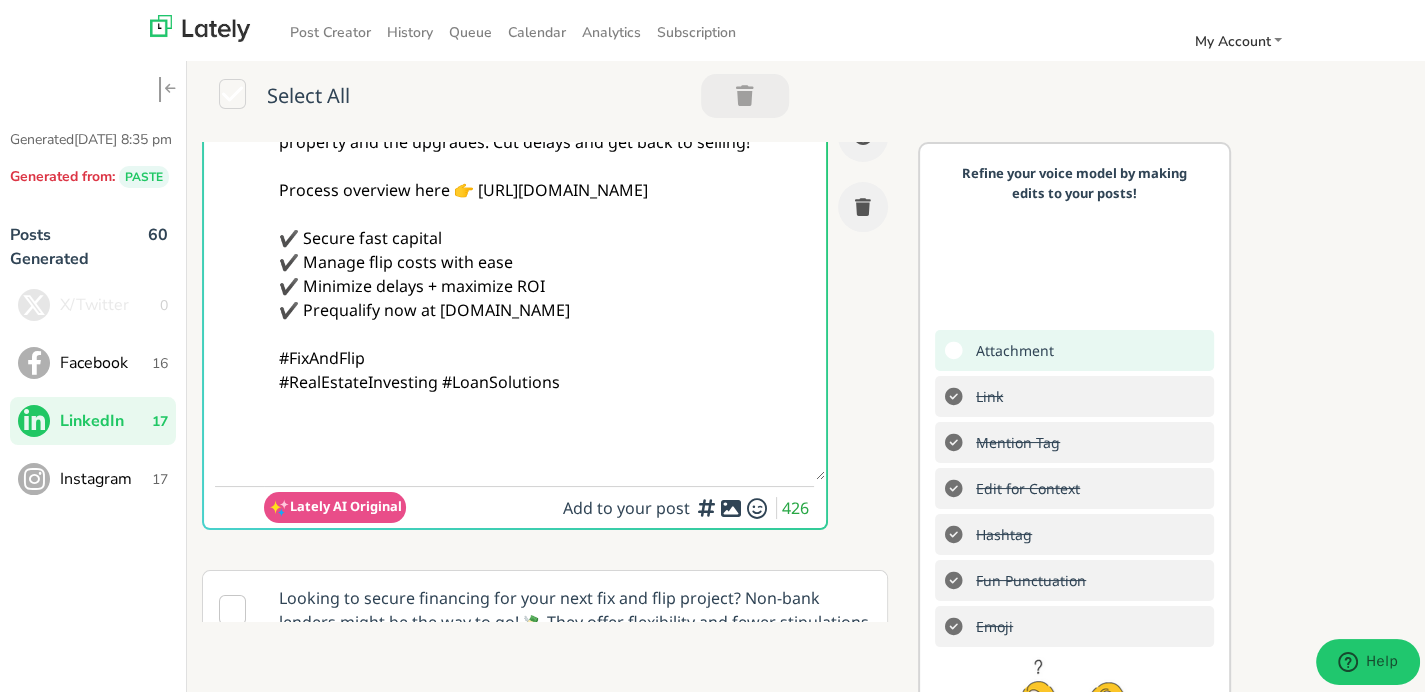 paste on "Follow Us On Our Social Media Platforms!
Facebook: [URL][DOMAIN_NAME]
LinkedIn: [URL][DOMAIN_NAME]
Instagram: [URL][DOMAIN_NAME][DOMAIN_NAME]" 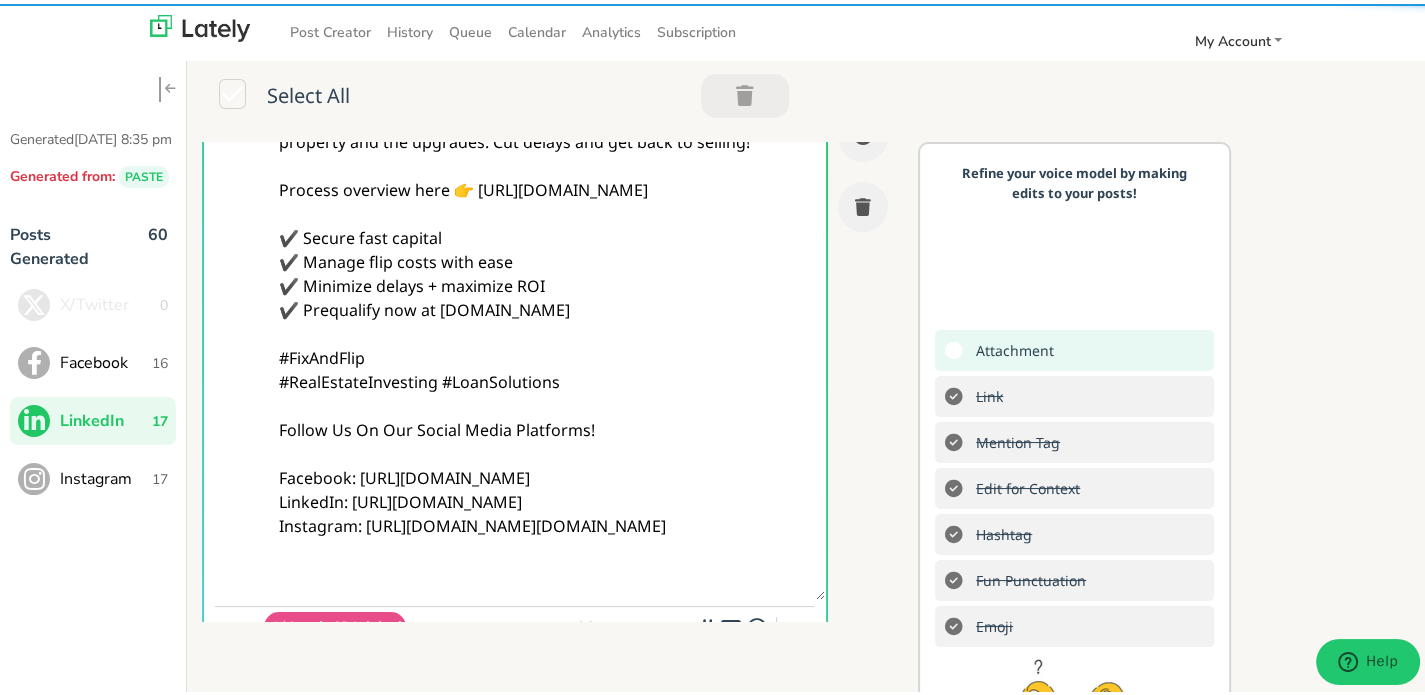 type on "Hey @linkedinmembers struggling with financing your flip?
A Fix & Flip LOAN can simplify your next project by funding both the property and the upgrades. Cut delays and get back to selling!
Process overview here 👉 [URL][DOMAIN_NAME]
✔️ Secure fast capital
✔️ Manage flip costs with ease
✔️ Minimize delays + maximize ROI
✔️ Prequalify now at [DOMAIN_NAME]
#FixAndFlip
#RealEstateInvesting #LoanSolutions
Follow Us On Our Social Media Platforms!
Facebook: [URL][DOMAIN_NAME]
LinkedIn: [URL][DOMAIN_NAME]
Instagram: [URL][DOMAIN_NAME][DOMAIN_NAME]" 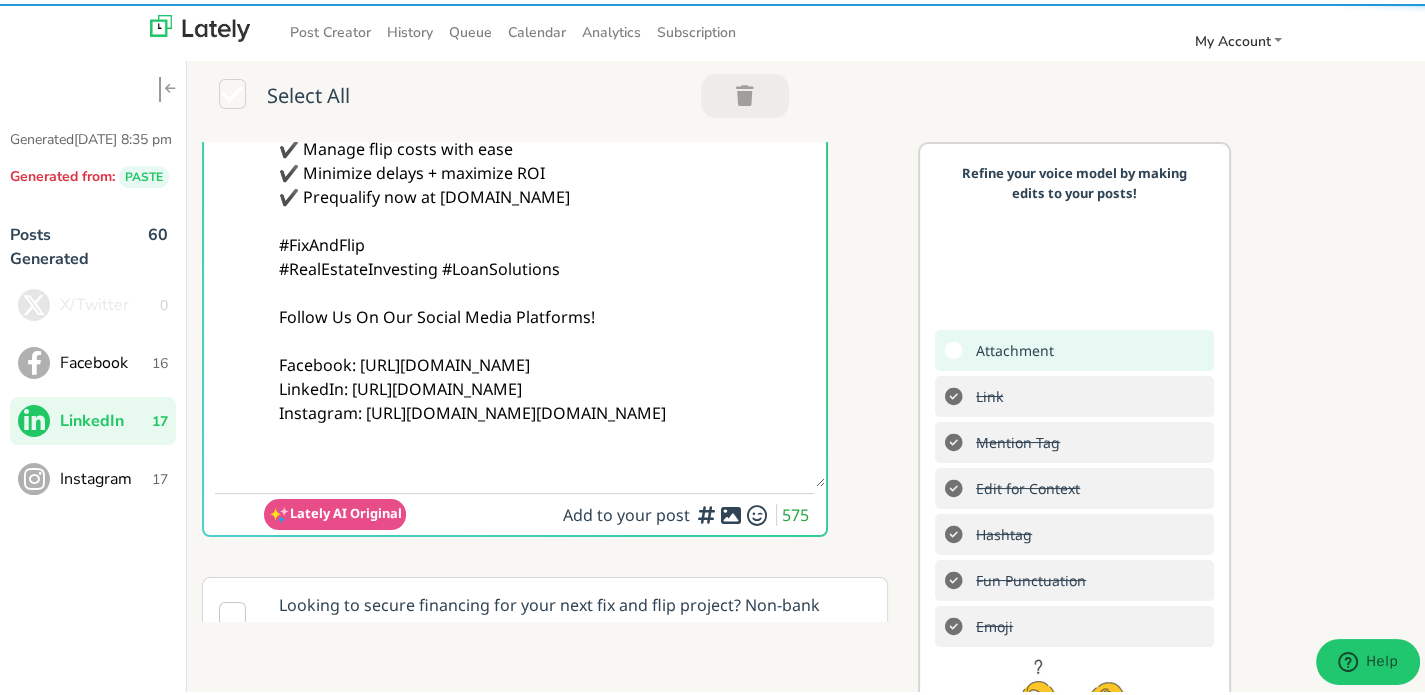 scroll, scrollTop: 300, scrollLeft: 0, axis: vertical 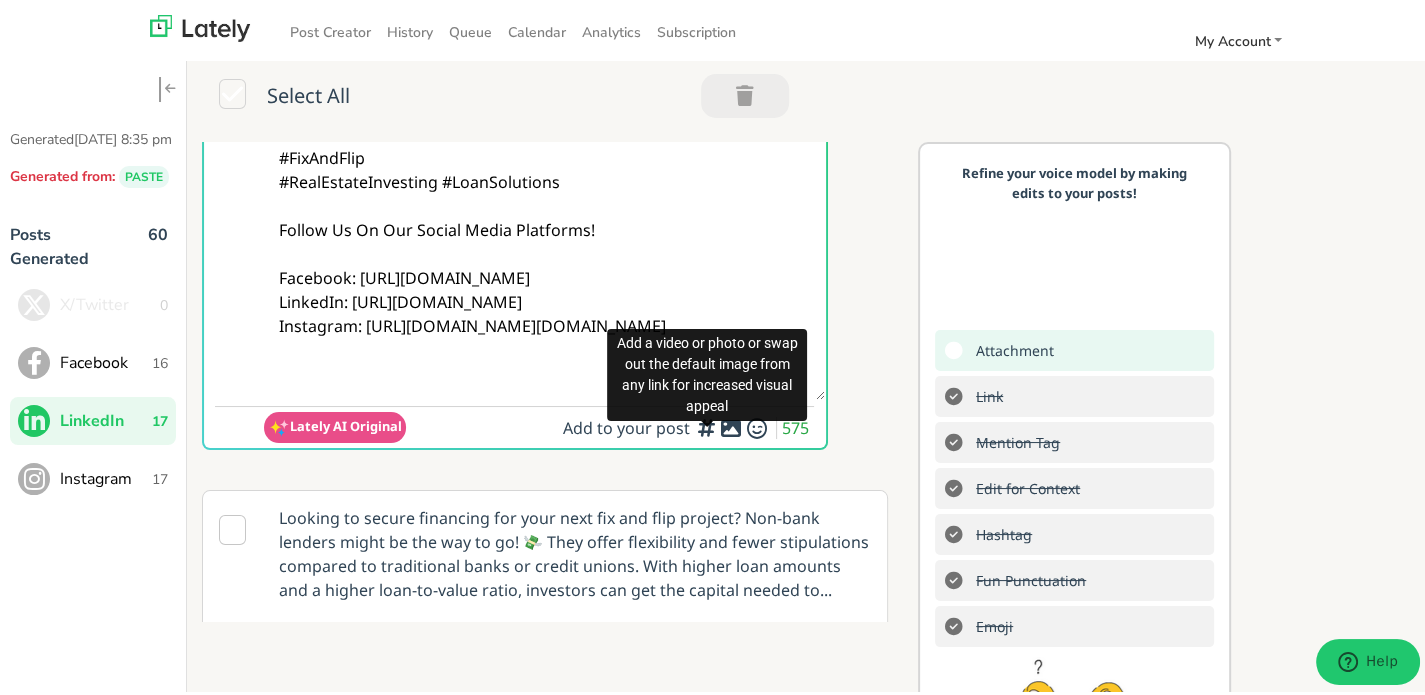 click at bounding box center [731, 424] 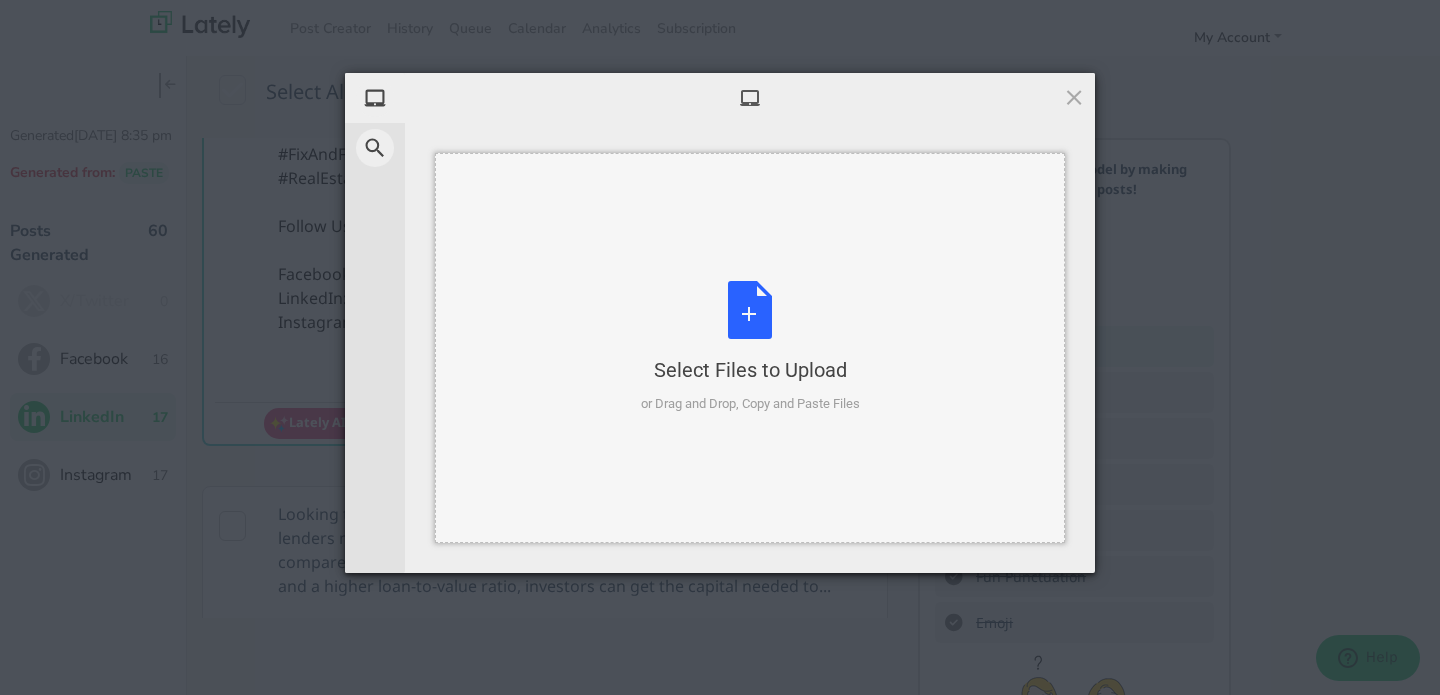 click on "Select Files to Upload
or Drag and Drop, Copy and Paste Files" at bounding box center (750, 347) 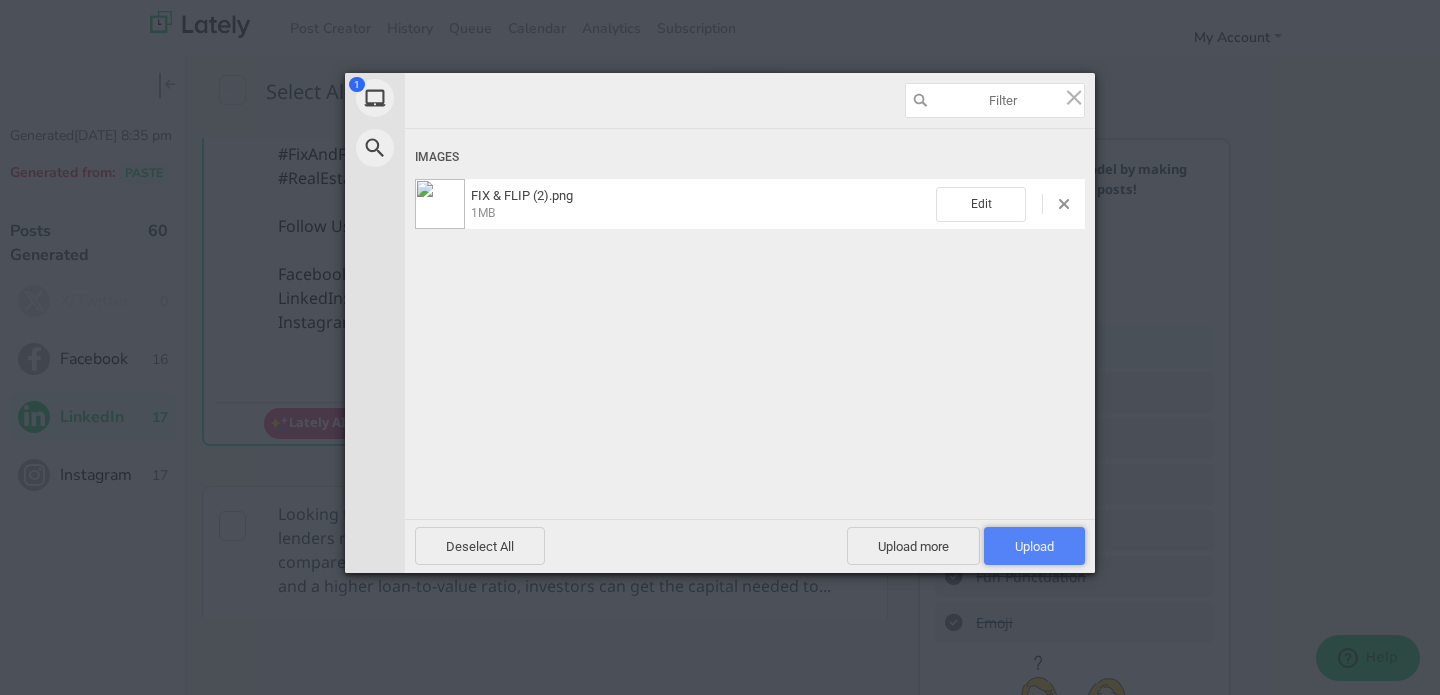 click on "Upload
1" at bounding box center [1034, 546] 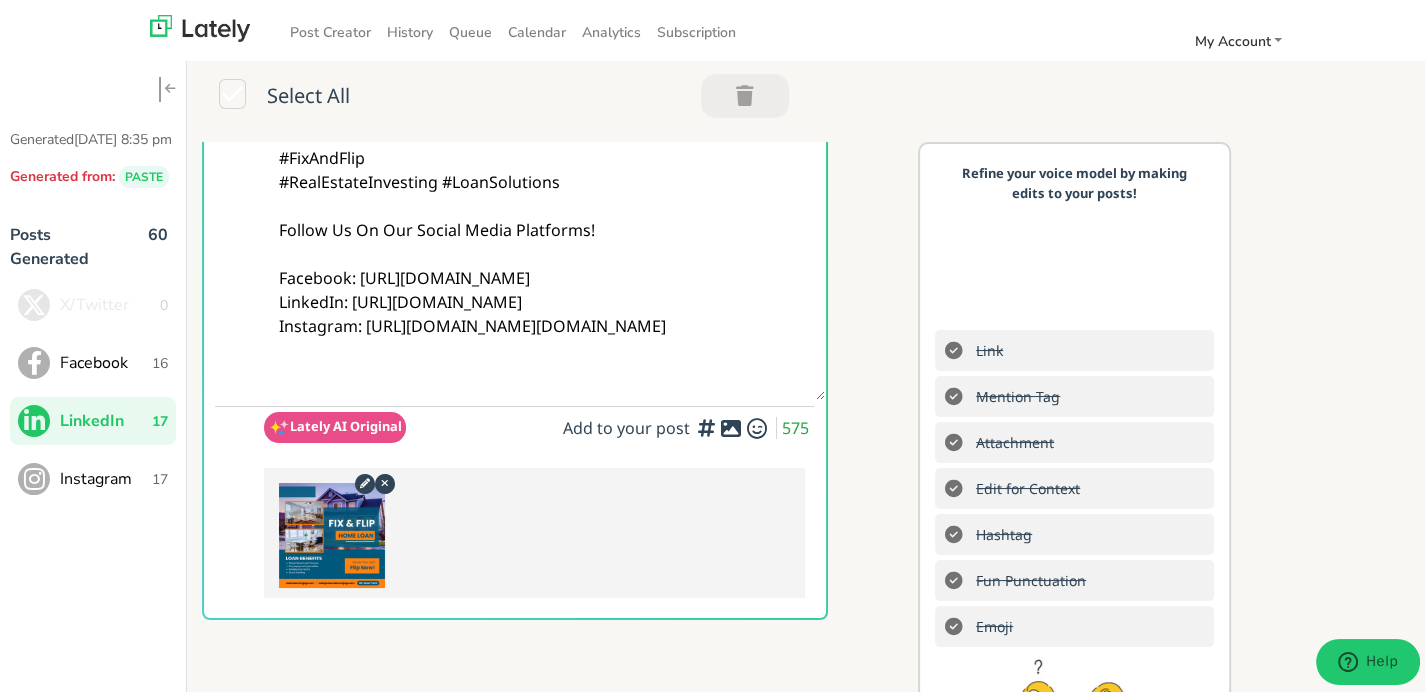 scroll, scrollTop: 0, scrollLeft: 0, axis: both 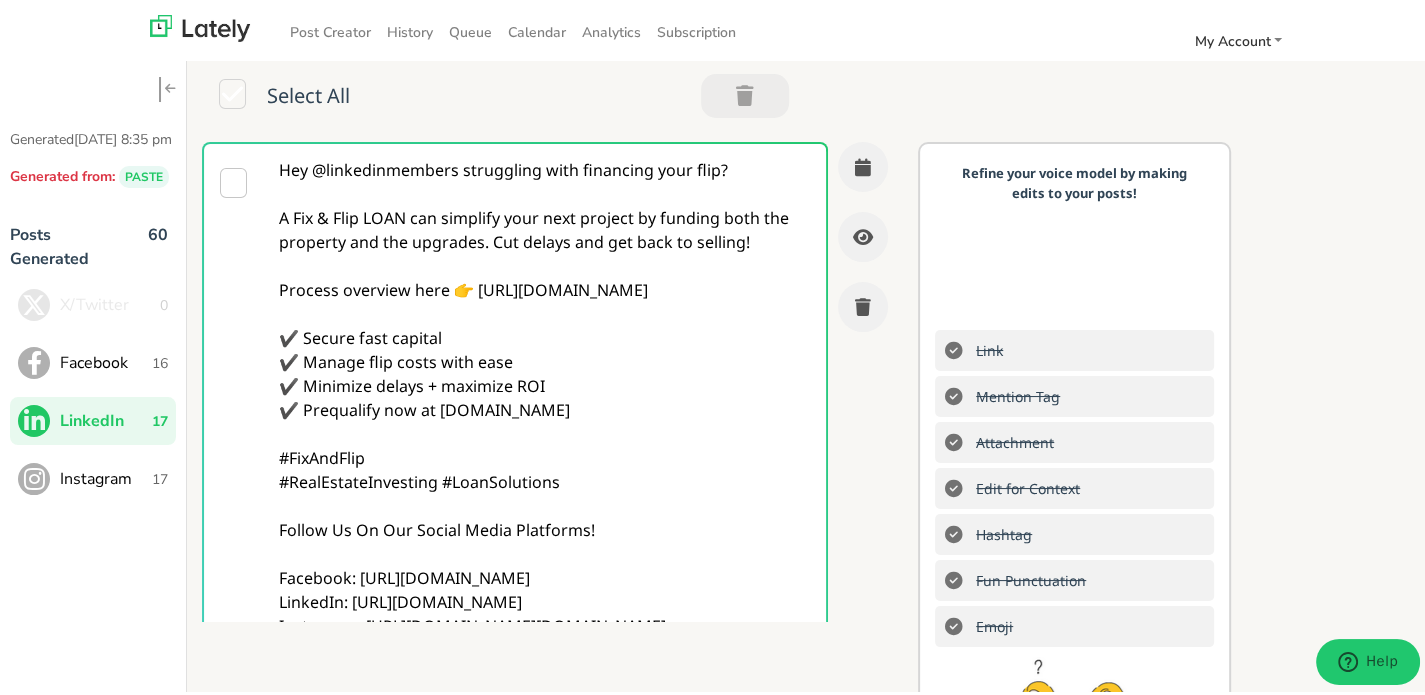 click on "Hey @linkedinmembers struggling with financing your flip?
A Fix & Flip LOAN can simplify your next project by funding both the property and the upgrades. Cut delays and get back to selling!
Process overview here 👉 [URL][DOMAIN_NAME]
✔️ Secure fast capital
✔️ Manage flip costs with ease
✔️ Minimize delays + maximize ROI
✔️ Prequalify now at [DOMAIN_NAME]
#FixAndFlip
#RealEstateInvesting #LoanSolutions
Follow Us On Our Social Media Platforms!
Facebook: [URL][DOMAIN_NAME]
LinkedIn: [URL][DOMAIN_NAME]
Instagram: [URL][DOMAIN_NAME][DOMAIN_NAME]" at bounding box center (544, 418) 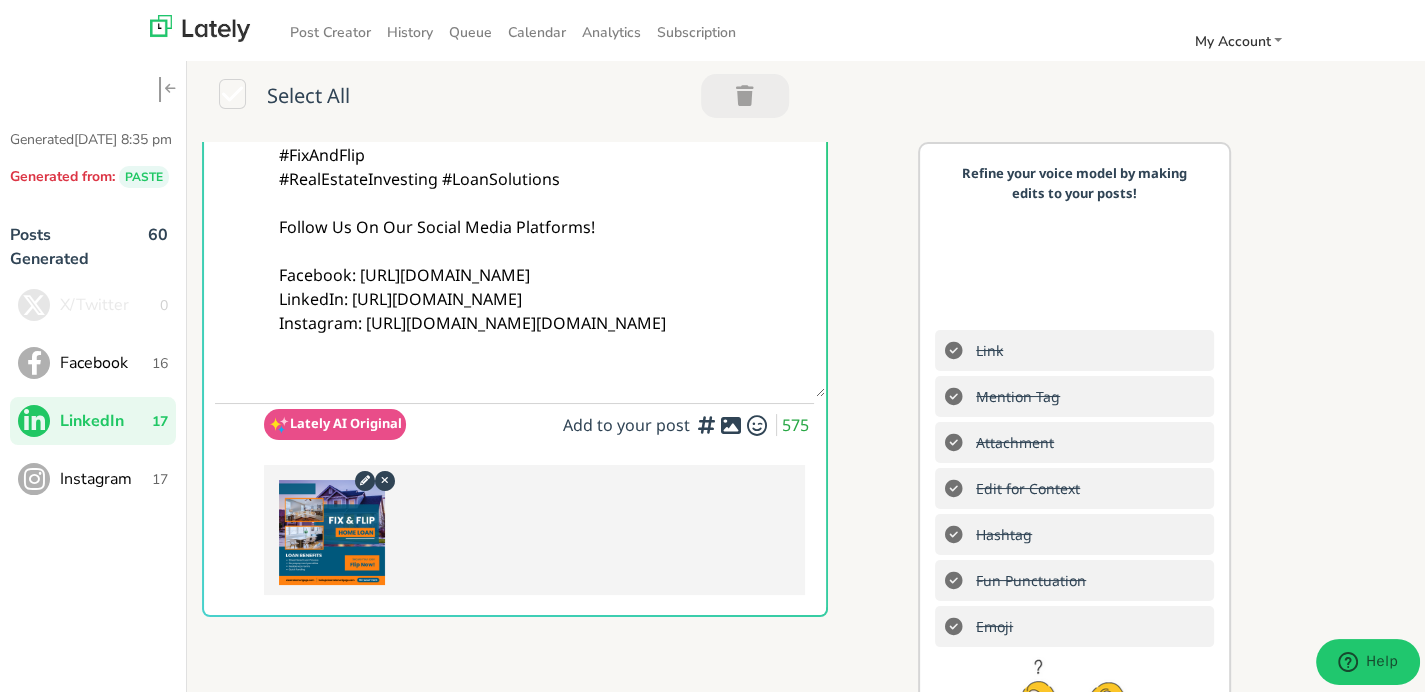 scroll, scrollTop: 0, scrollLeft: 0, axis: both 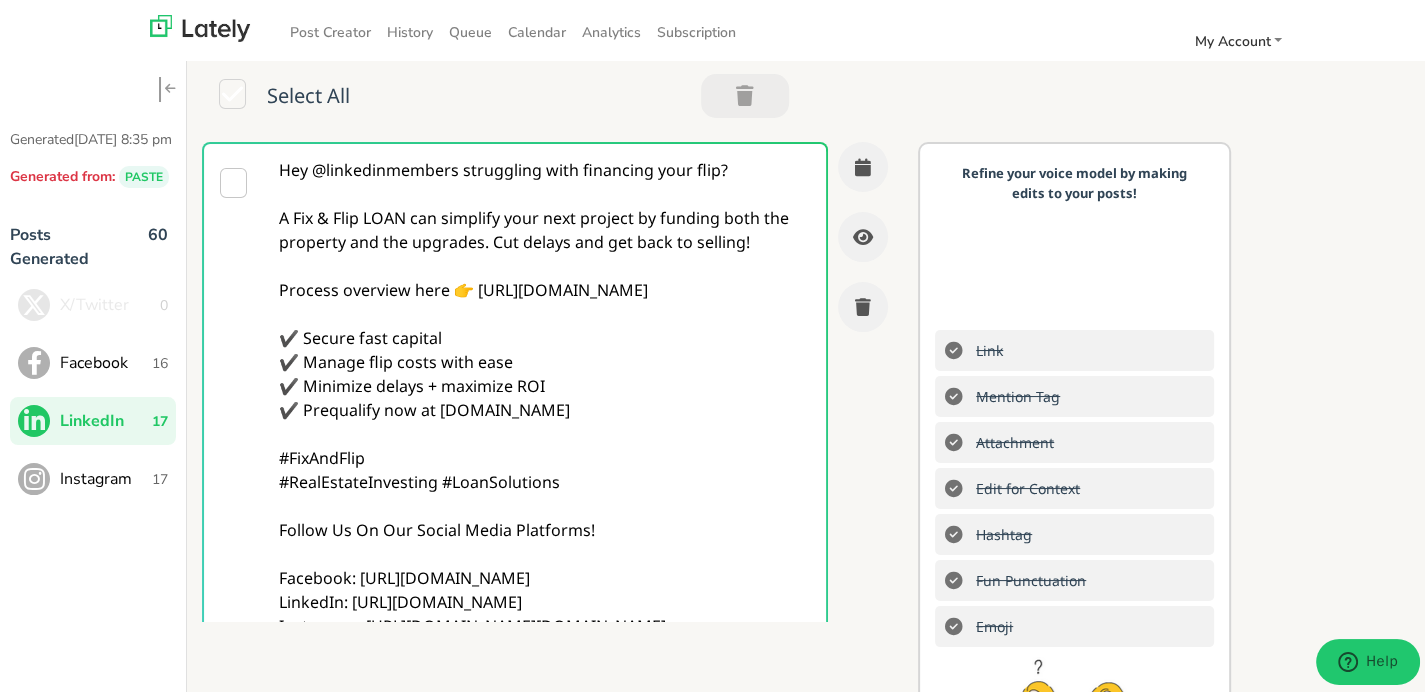 click on "Hey @linkedinmembers struggling with financing your flip?
A Fix & Flip LOAN can simplify your next project by funding both the property and the upgrades. Cut delays and get back to selling!
Process overview here 👉 [URL][DOMAIN_NAME]
✔️ Secure fast capital
✔️ Manage flip costs with ease
✔️ Minimize delays + maximize ROI
✔️ Prequalify now at [DOMAIN_NAME]
#FixAndFlip
#RealEstateInvesting #LoanSolutions
Follow Us On Our Social Media Platforms!
Facebook: [URL][DOMAIN_NAME]
LinkedIn: [URL][DOMAIN_NAME]
Instagram: [URL][DOMAIN_NAME][DOMAIN_NAME]" at bounding box center (544, 418) 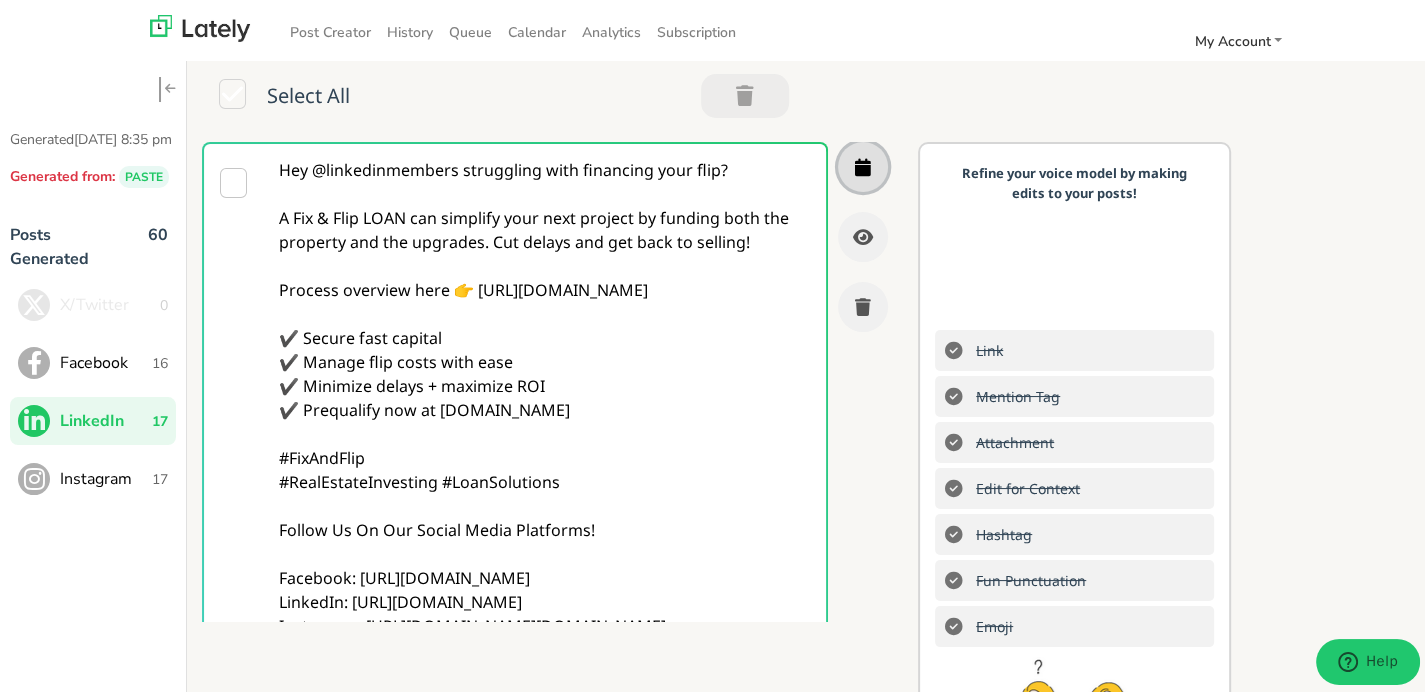 click at bounding box center (863, 163) 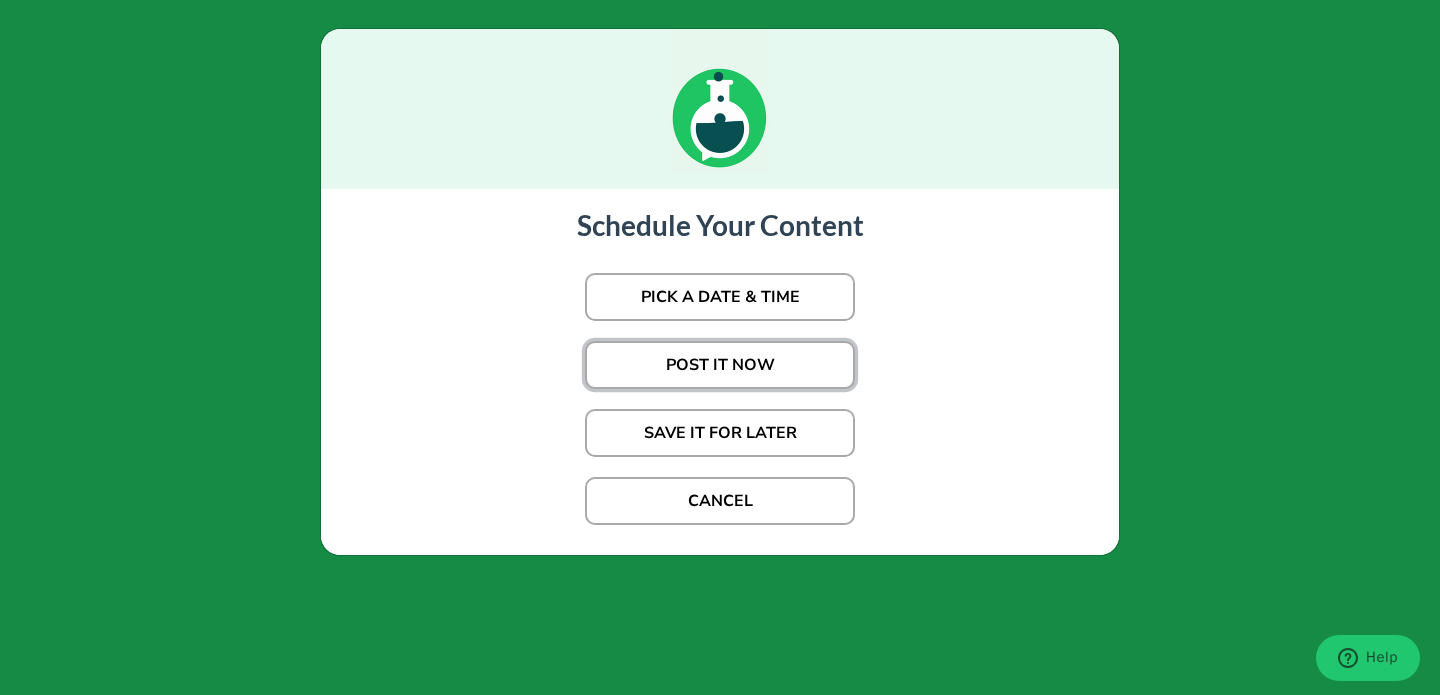 click on "POST IT NOW" at bounding box center [720, 365] 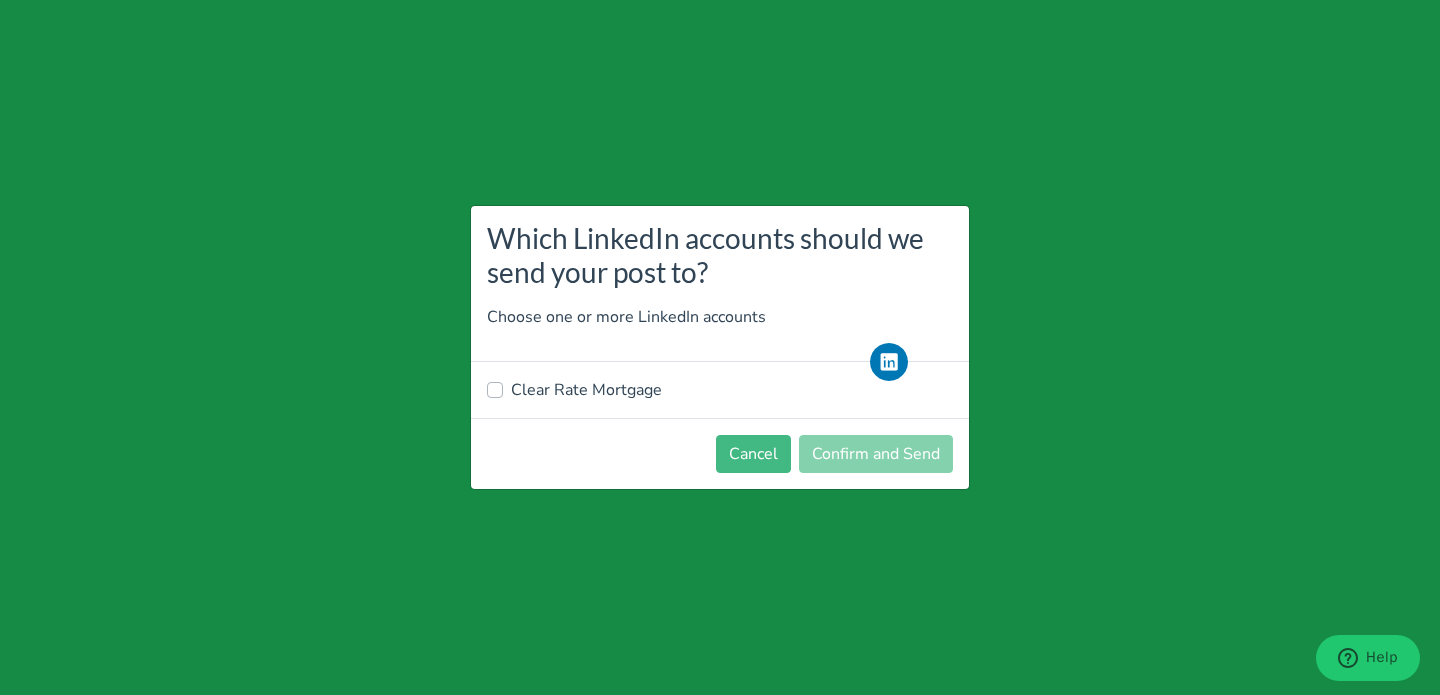 click on "Clear Rate Mortgage" at bounding box center (586, 390) 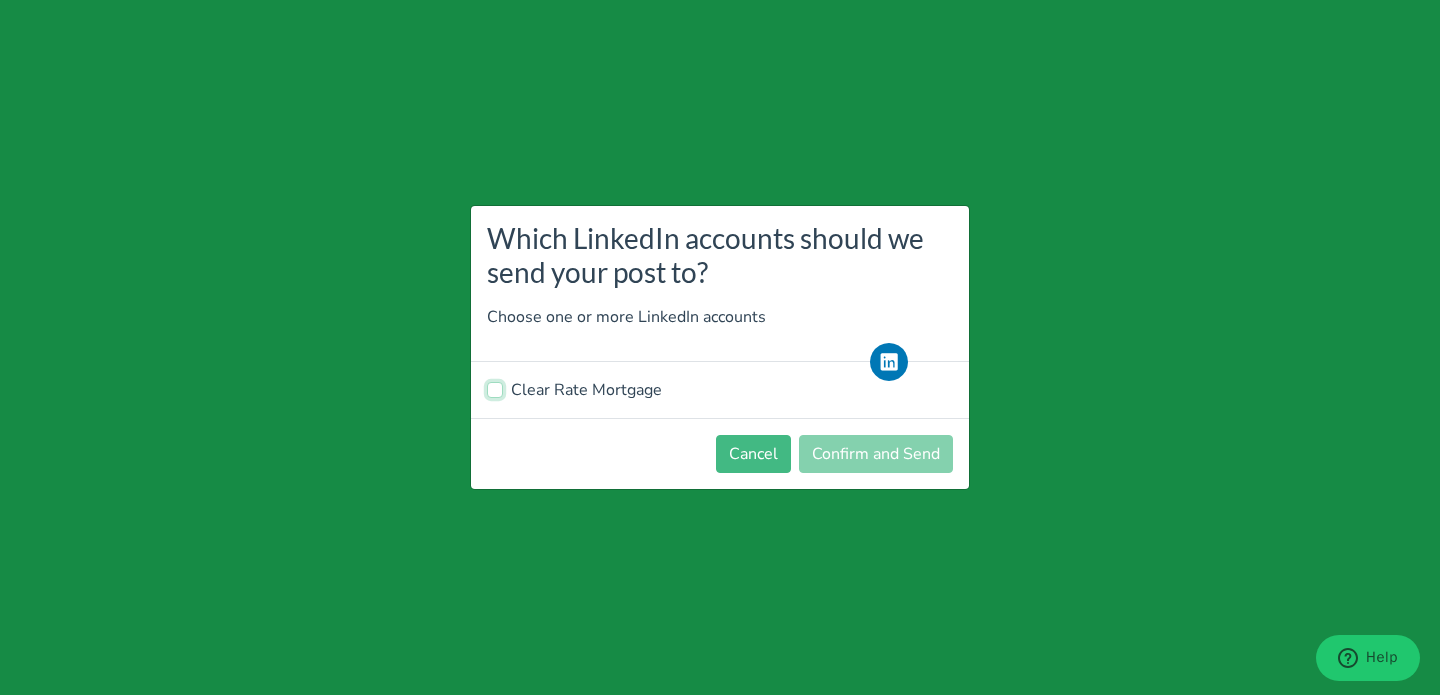 click on "Clear Rate Mortgage" at bounding box center (495, 388) 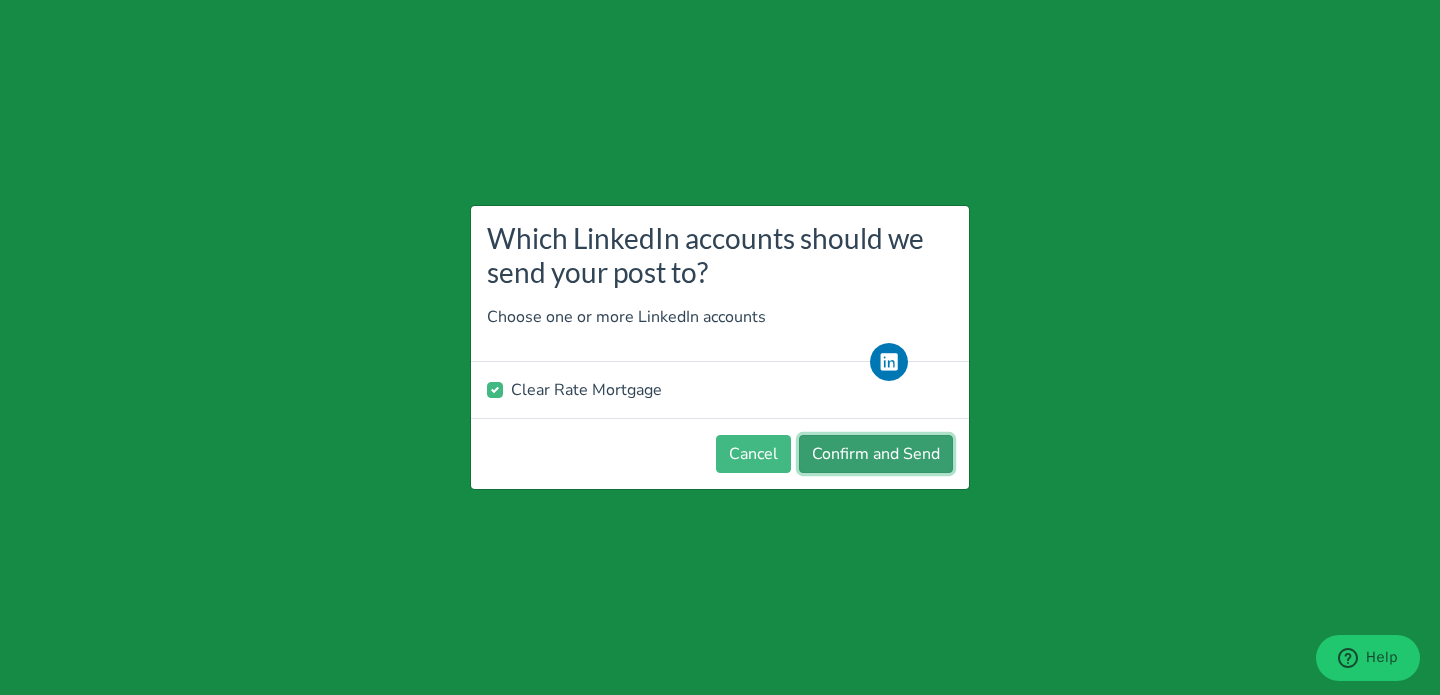 click on "Confirm and Send" at bounding box center [876, 454] 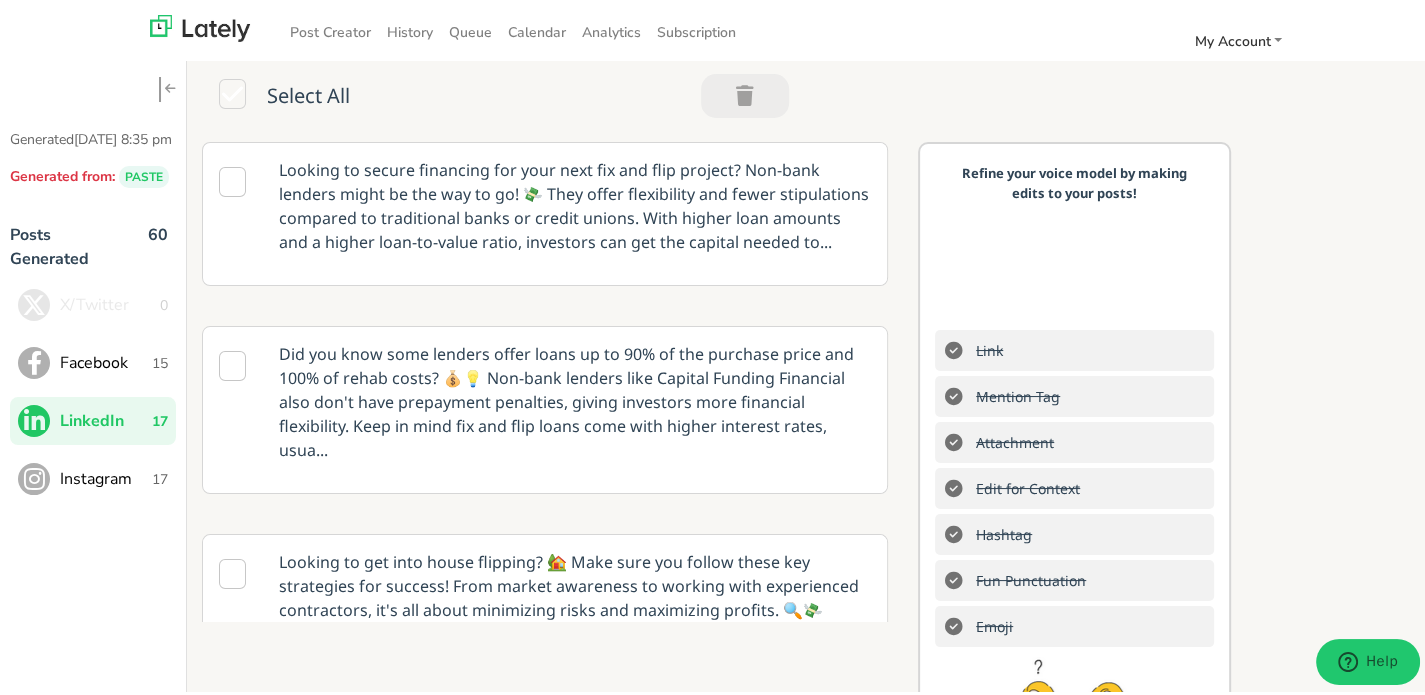 click on "17" at bounding box center (160, 475) 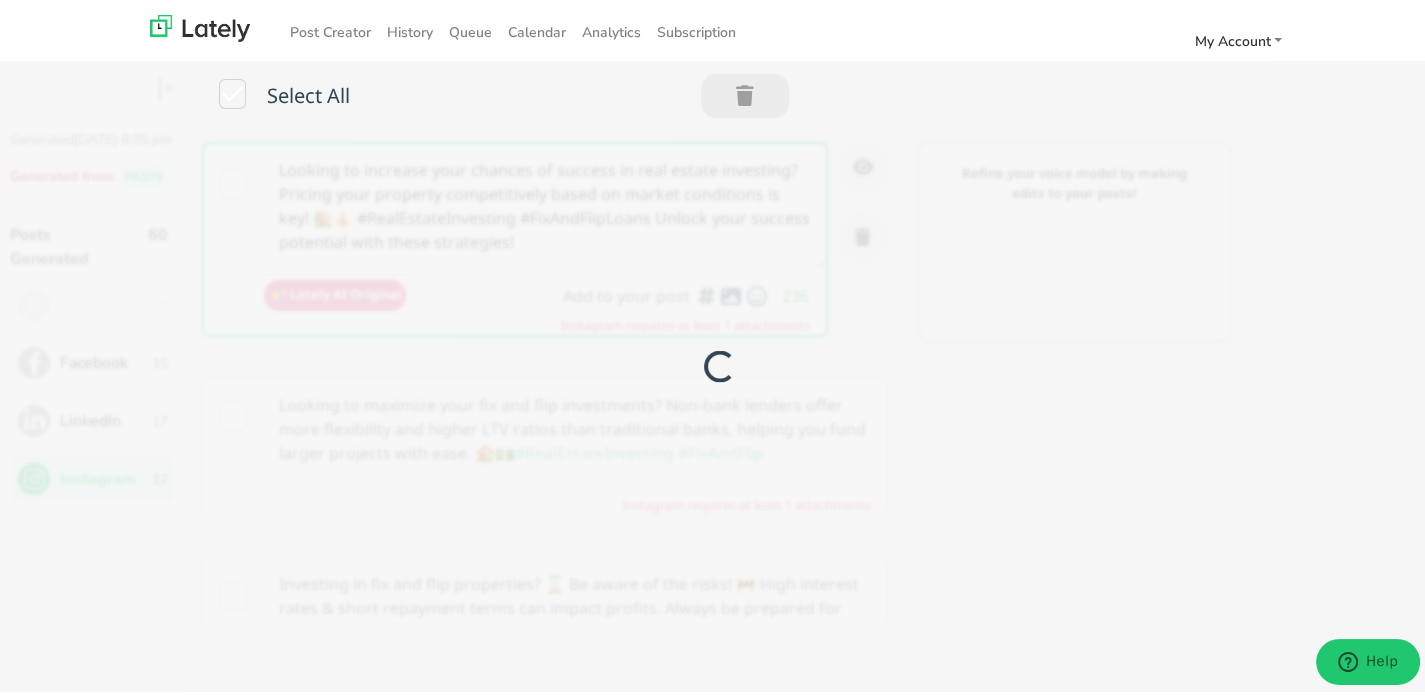 scroll, scrollTop: 0, scrollLeft: 0, axis: both 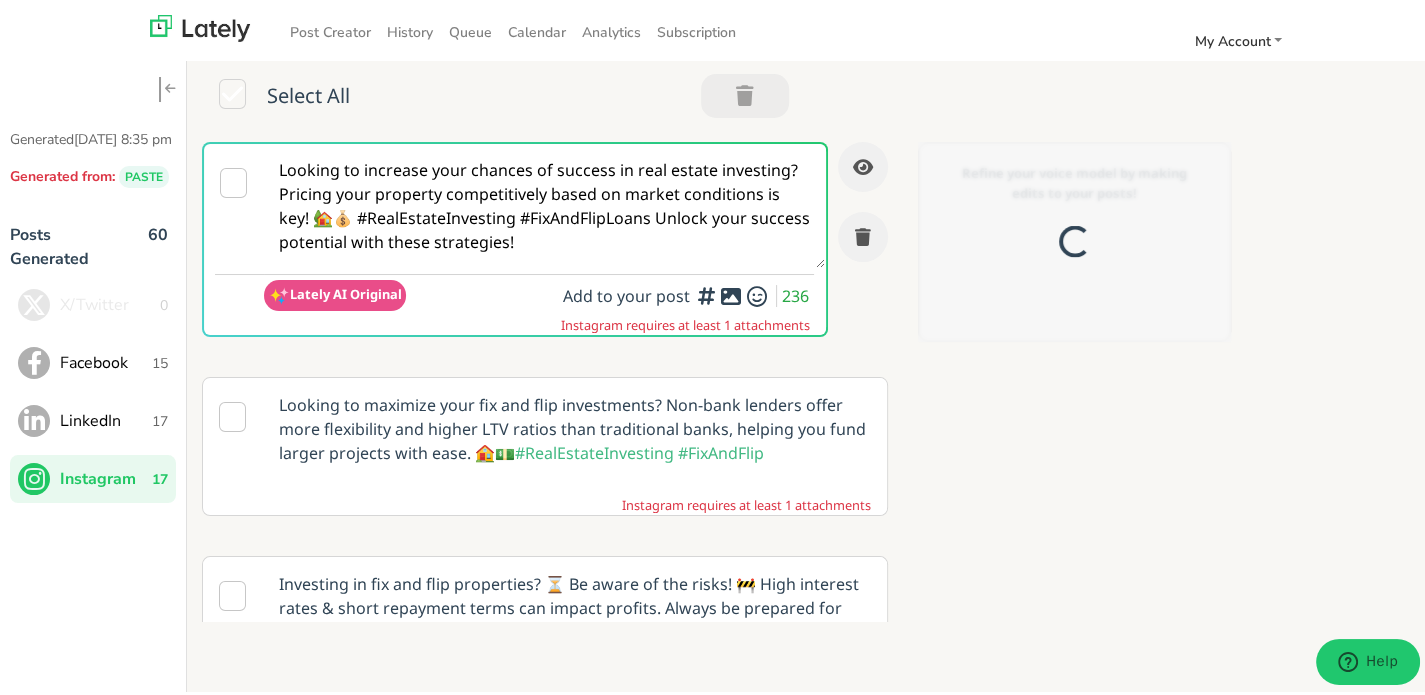 click on "Looking to increase your chances of success in real estate investing? Pricing your property competitively based on market conditions is key! 🏡💰 #RealEstateInvesting #FixAndFlipLoans Unlock your success potential with these strategies!" at bounding box center [544, 202] 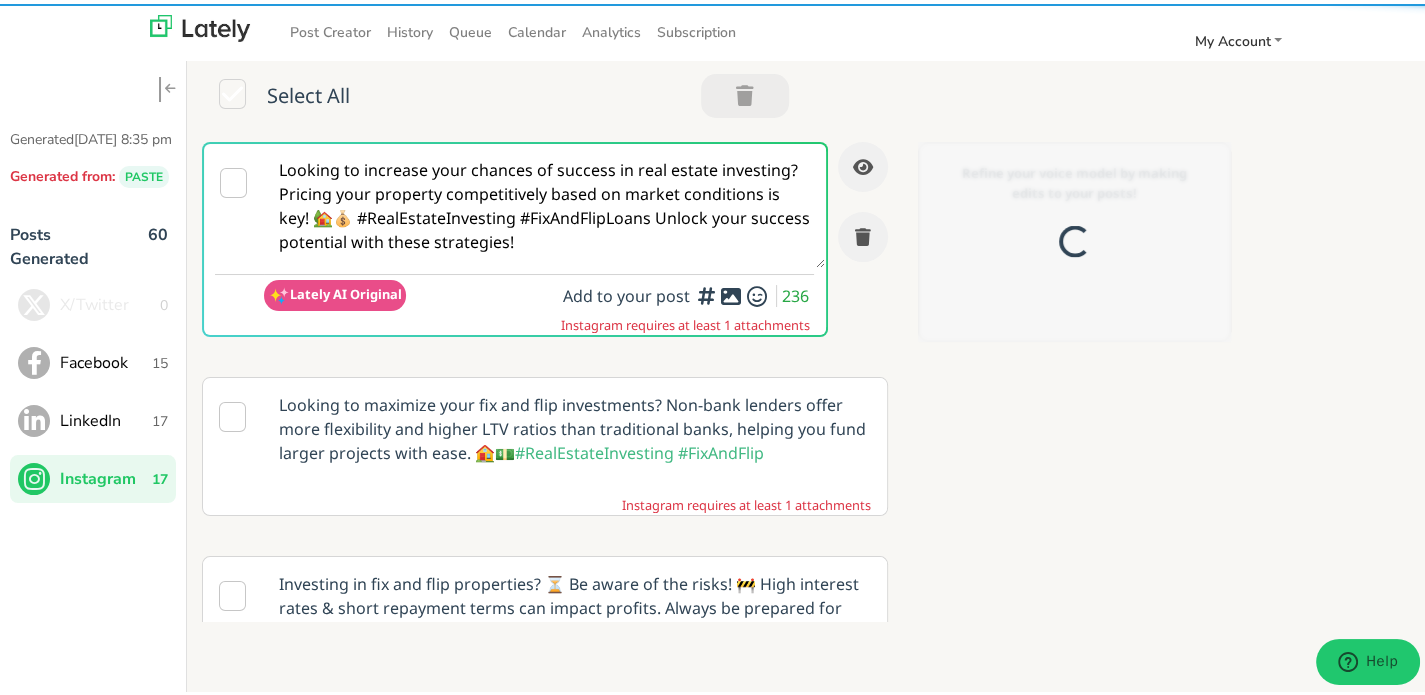 click on "Looking to increase your chances of success in real estate investing? Pricing your property competitively based on market conditions is key! 🏡💰 #RealEstateInvesting #FixAndFlipLoans Unlock your success potential with these strategies!" at bounding box center (544, 202) 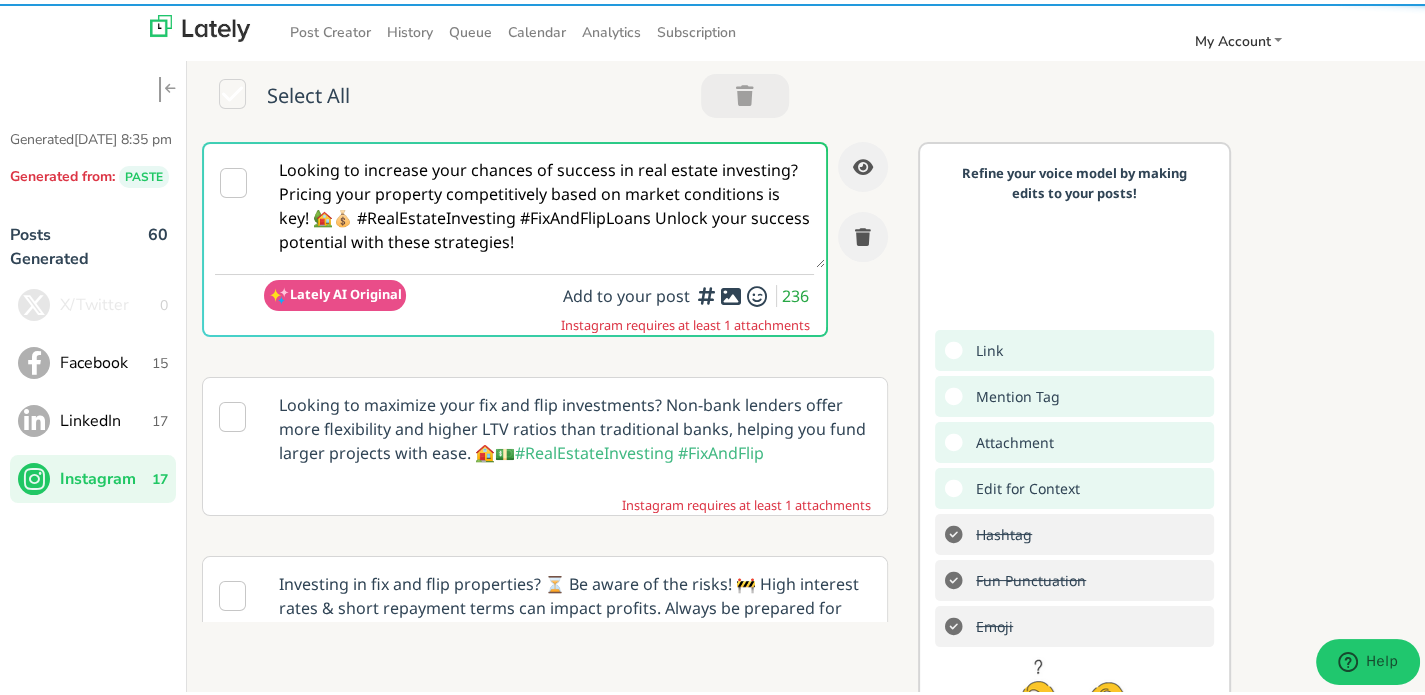paste on "@homeflippers 📣 Need funding for your next renovation?
A Fix & Flip LOAN covers your purchase + repair costs — so you can renovate, sell, repeat. Quick, simple steps here 👉 [URL][DOMAIN_NAME]
🔨 Find the right property
🏡 Plan smart upgrades
🛠️ Avoid loan headaches
💼 Prequalify now at [DOMAIN_NAME]
#FixAndFlip #HomeLoanMadeEasy #InvestorLife" 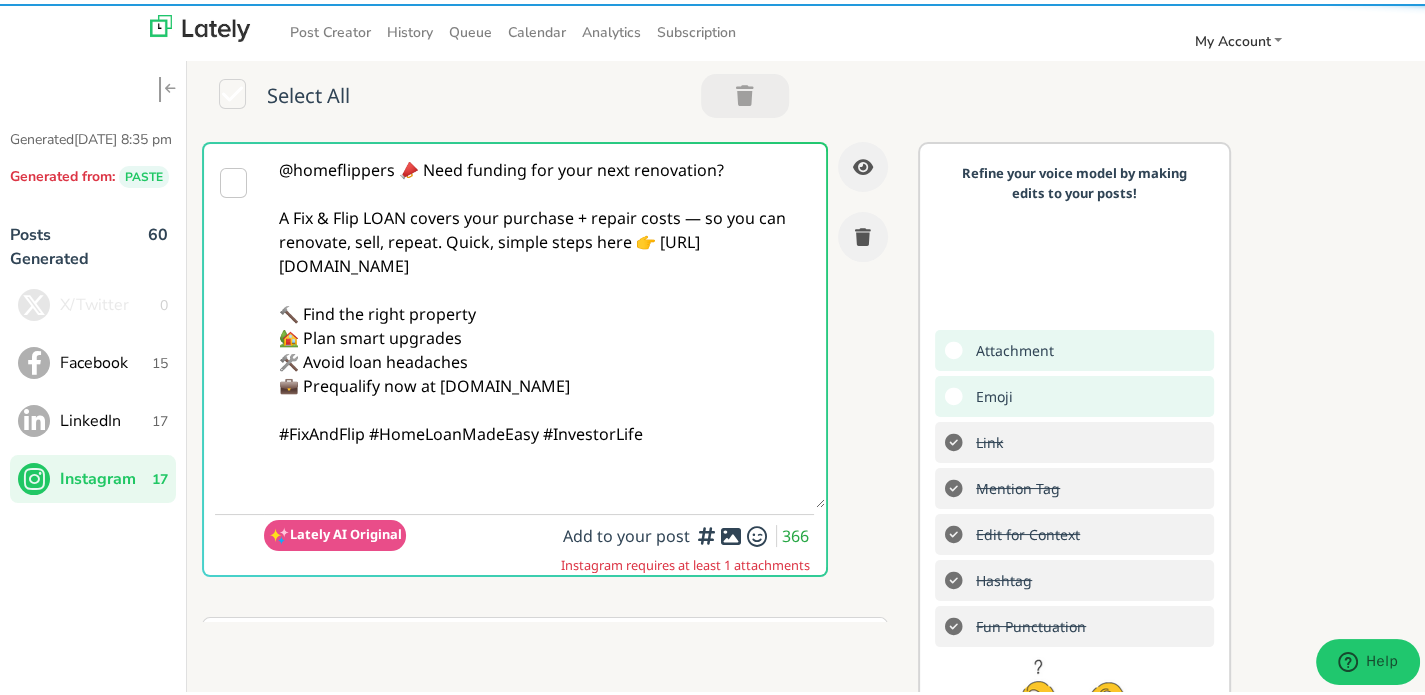 click on "@homeflippers 📣 Need funding for your next renovation?
A Fix & Flip LOAN covers your purchase + repair costs — so you can renovate, sell, repeat. Quick, simple steps here 👉 [URL][DOMAIN_NAME]
🔨 Find the right property
🏡 Plan smart upgrades
🛠️ Avoid loan headaches
💼 Prequalify now at [DOMAIN_NAME]
#FixAndFlip #HomeLoanMadeEasy #InvestorLife" at bounding box center [544, 322] 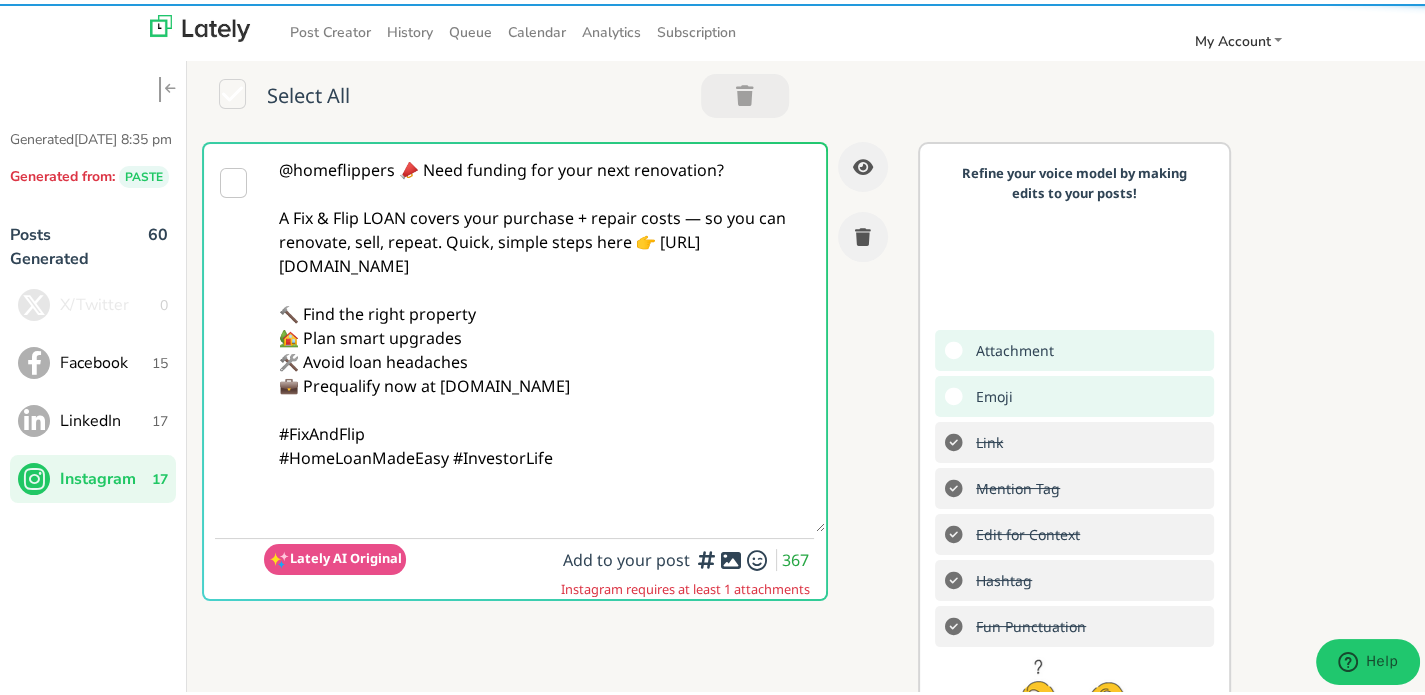 click on "@homeflippers 📣 Need funding for your next renovation?
A Fix & Flip LOAN covers your purchase + repair costs — so you can renovate, sell, repeat. Quick, simple steps here 👉 [URL][DOMAIN_NAME]
🔨 Find the right property
🏡 Plan smart upgrades
🛠️ Avoid loan headaches
💼 Prequalify now at [DOMAIN_NAME]
#FixAndFlip
#HomeLoanMadeEasy #InvestorLife" at bounding box center (544, 334) 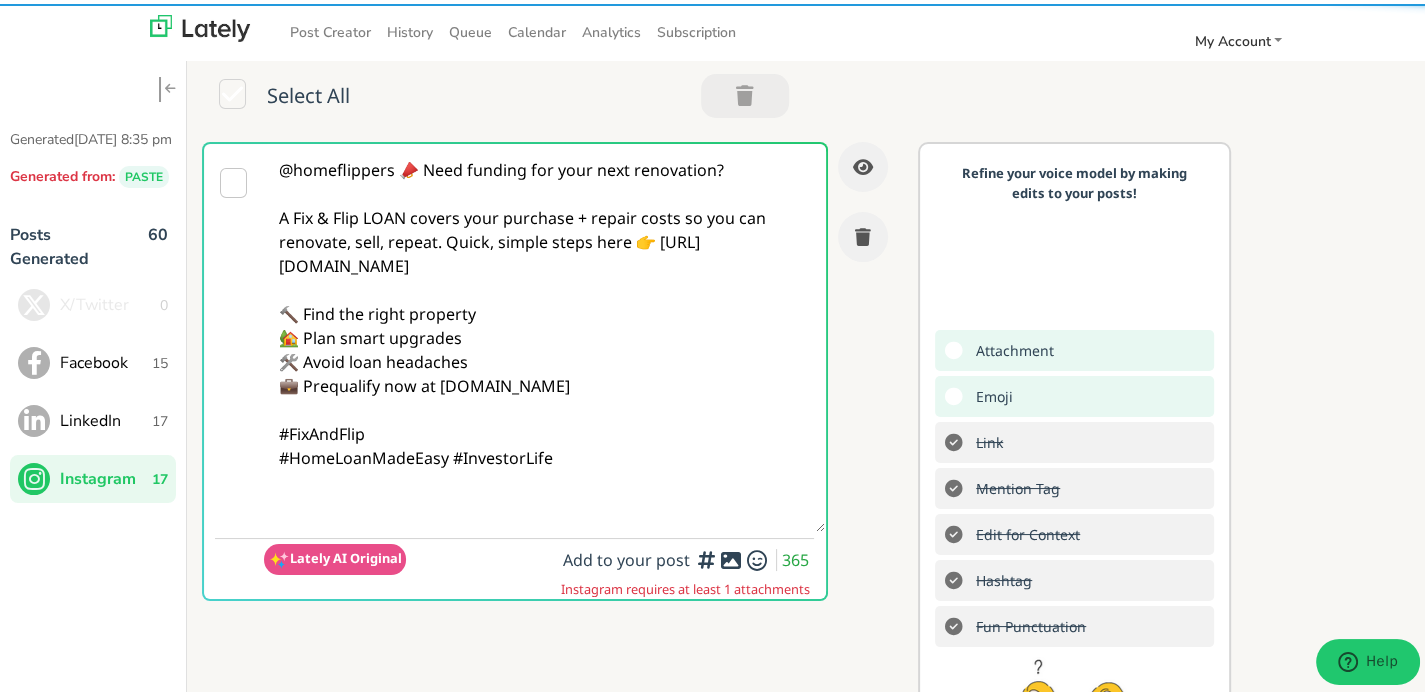 drag, startPoint x: 681, startPoint y: 240, endPoint x: 525, endPoint y: 239, distance: 156.0032 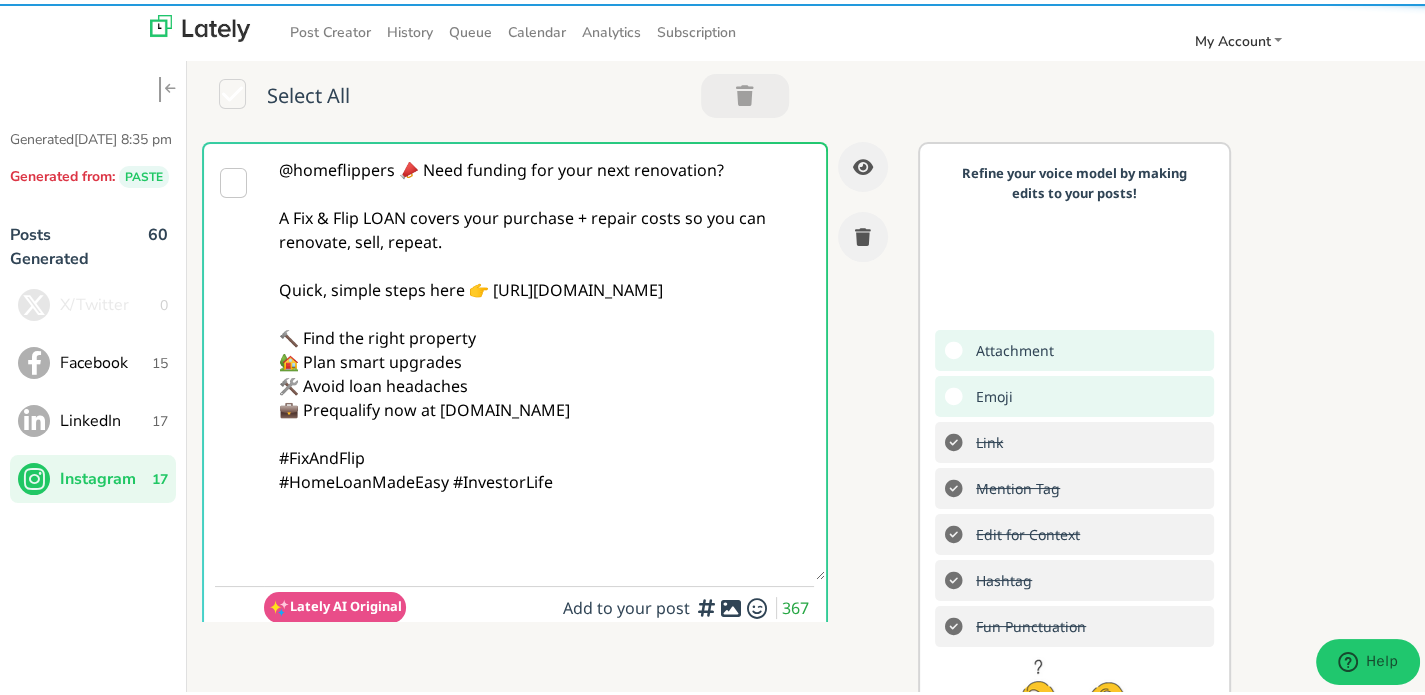 click on "@homeflippers 📣 Need funding for your next renovation?
A Fix & Flip LOAN covers your purchase + repair costs so you can renovate, sell, repeat.
Quick, simple steps here 👉 [URL][DOMAIN_NAME]
🔨 Find the right property
🏡 Plan smart upgrades
🛠️ Avoid loan headaches
💼 Prequalify now at [DOMAIN_NAME]
#FixAndFlip
#HomeLoanMadeEasy #InvestorLife" at bounding box center [544, 358] 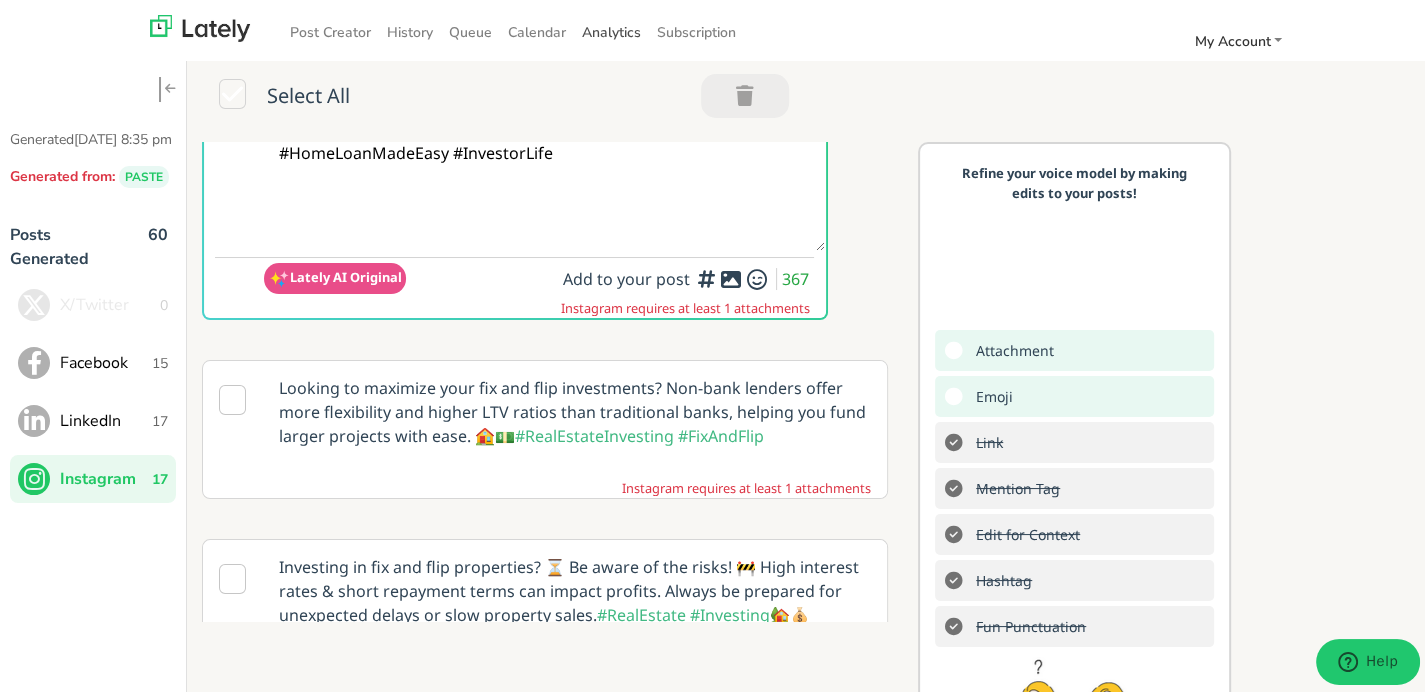scroll, scrollTop: 0, scrollLeft: 0, axis: both 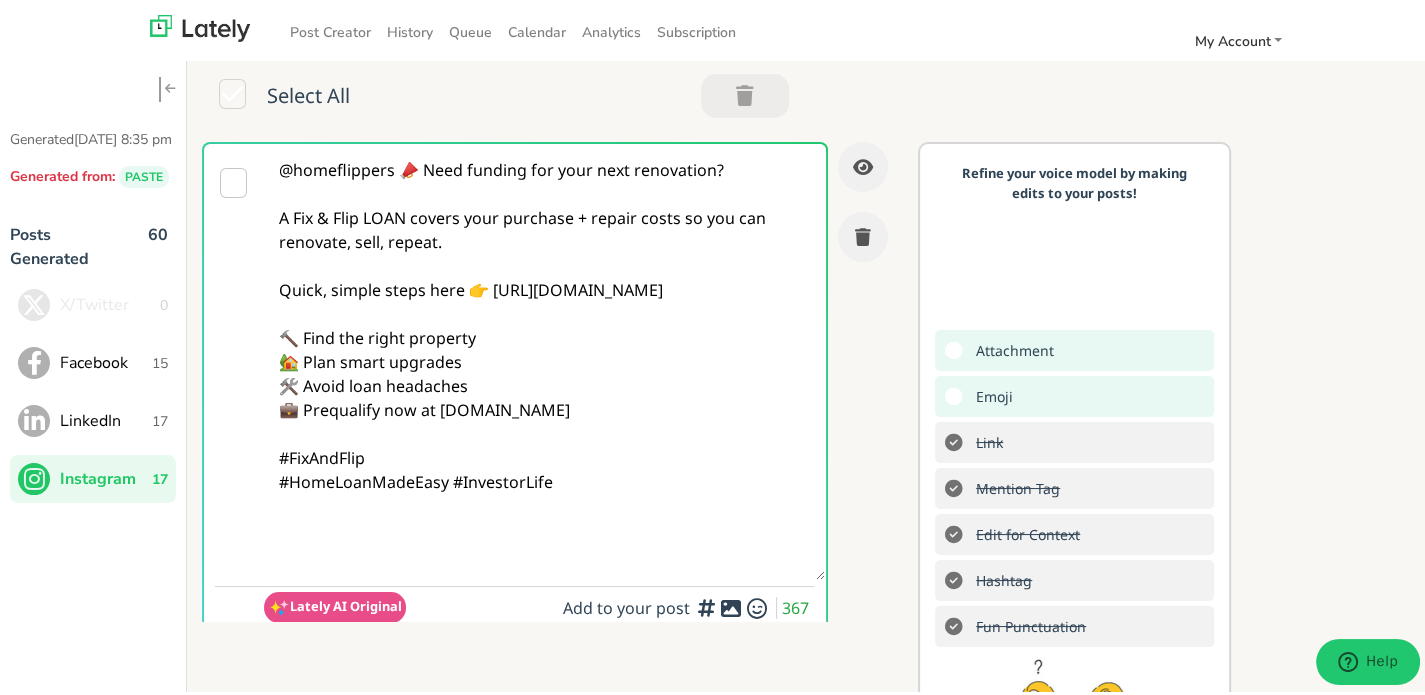 click on "Lately AI Original Add to your post    367" at bounding box center (538, 603) 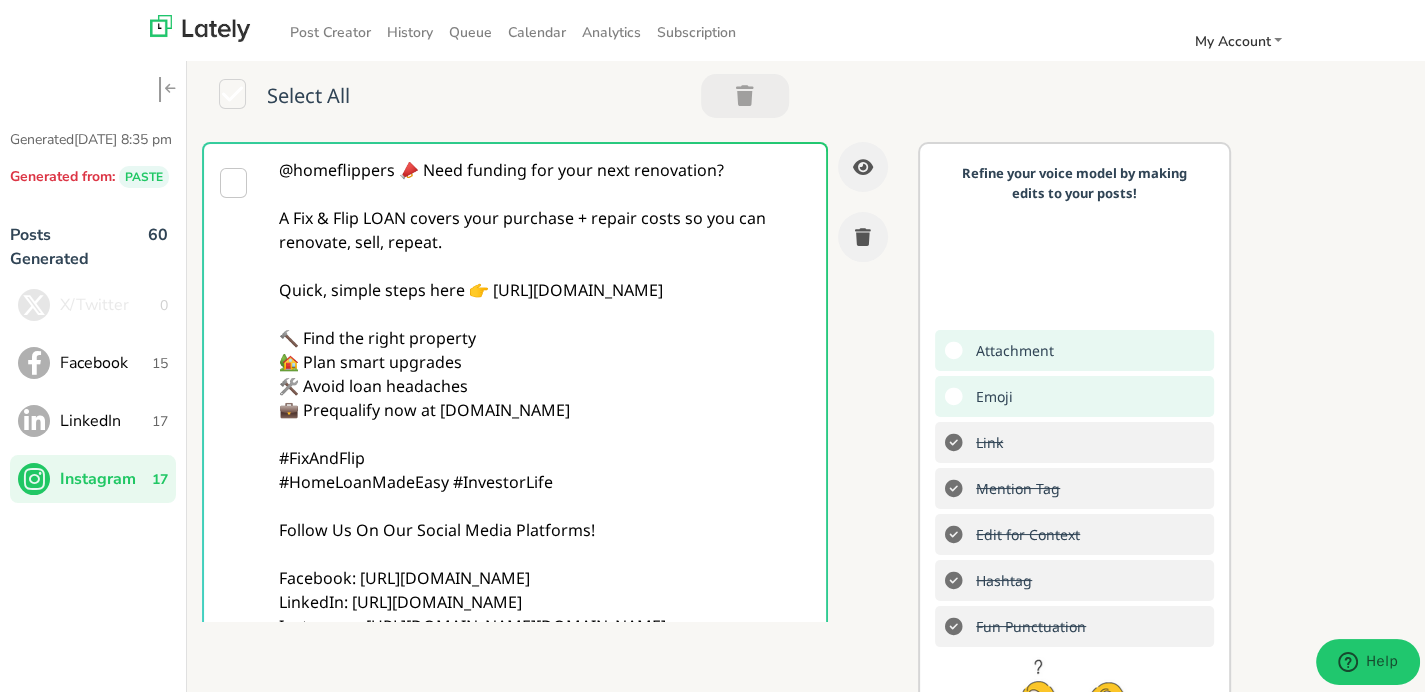 scroll, scrollTop: 61, scrollLeft: 0, axis: vertical 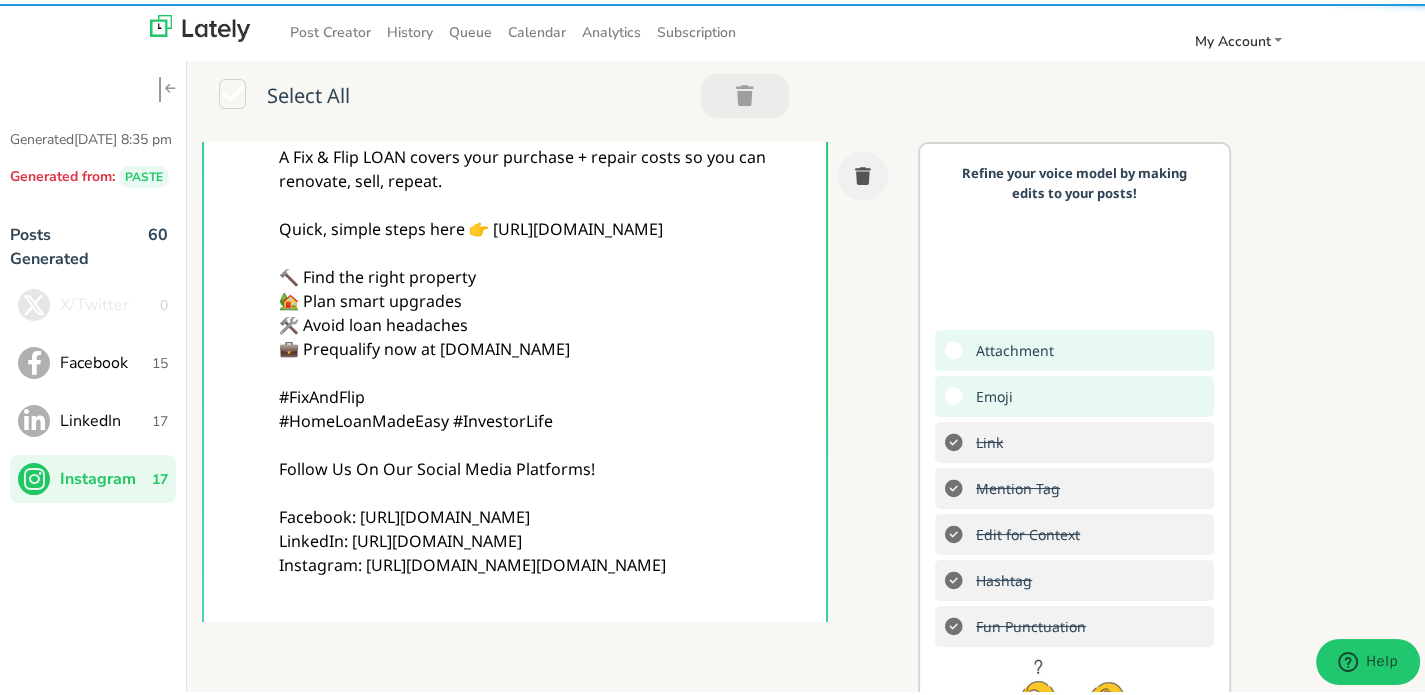type on "@homeflippers 📣 Need funding for your next renovation?
A Fix & Flip LOAN covers your purchase + repair costs so you can renovate, sell, repeat.
Quick, simple steps here 👉 [URL][DOMAIN_NAME]
🔨 Find the right property
🏡 Plan smart upgrades
🛠️ Avoid loan headaches
💼 Prequalify now at [DOMAIN_NAME]
#FixAndFlip
#HomeLoanMadeEasy #InvestorLife
Follow Us On Our Social Media Platforms!
Facebook: [URL][DOMAIN_NAME]
LinkedIn: [URL][DOMAIN_NAME]
Instagram: [URL][DOMAIN_NAME][DOMAIN_NAME]" 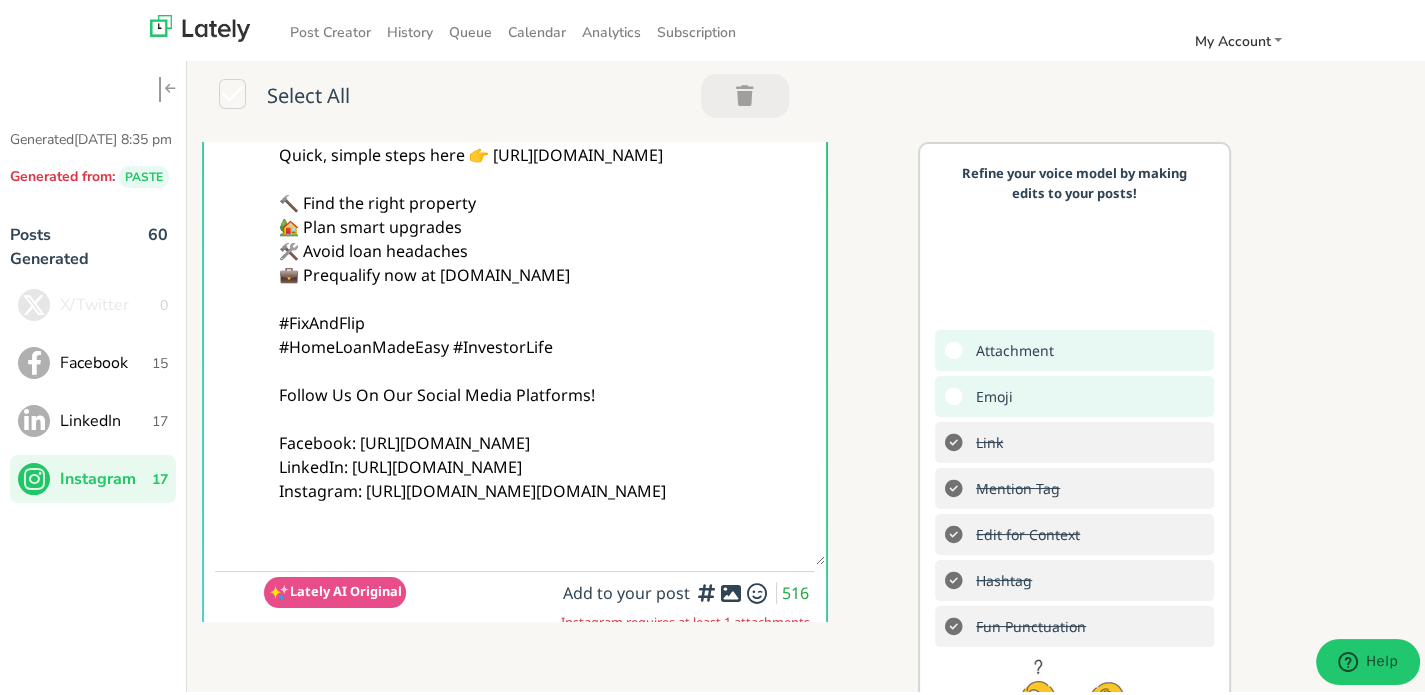 scroll, scrollTop: 300, scrollLeft: 0, axis: vertical 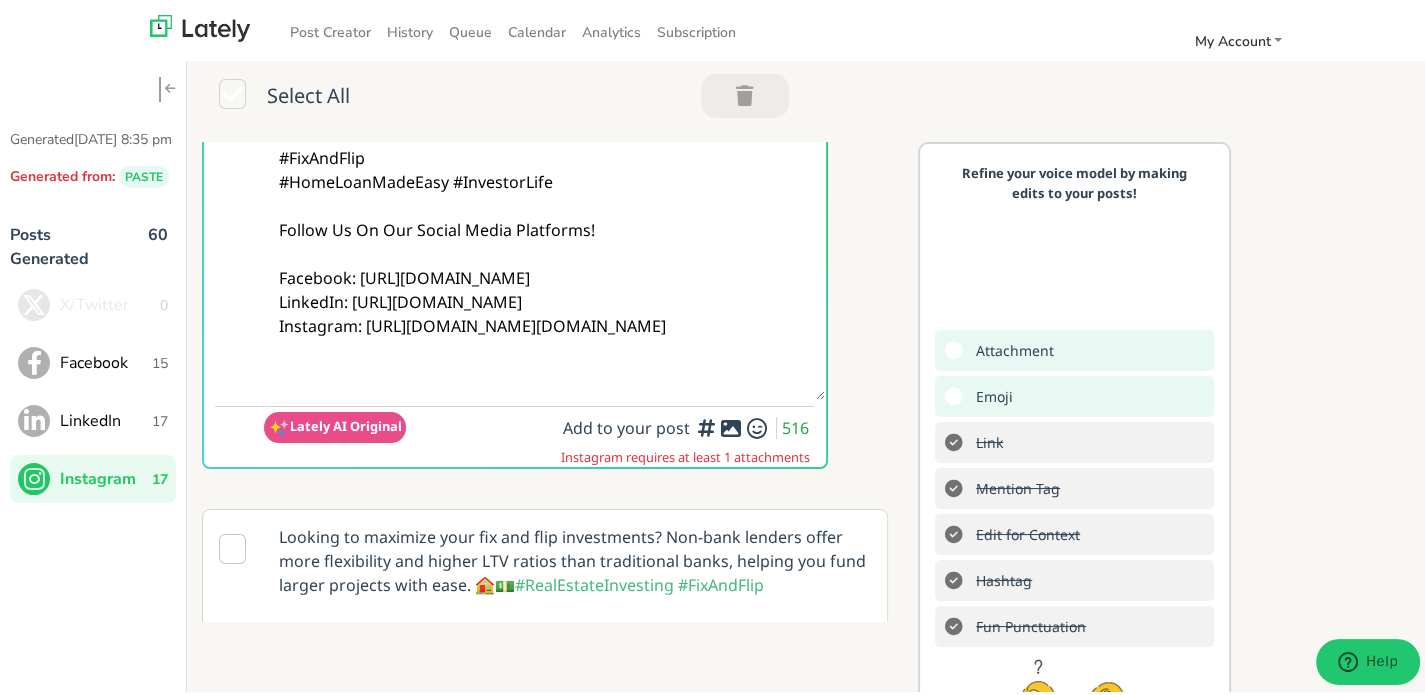 click at bounding box center [731, 424] 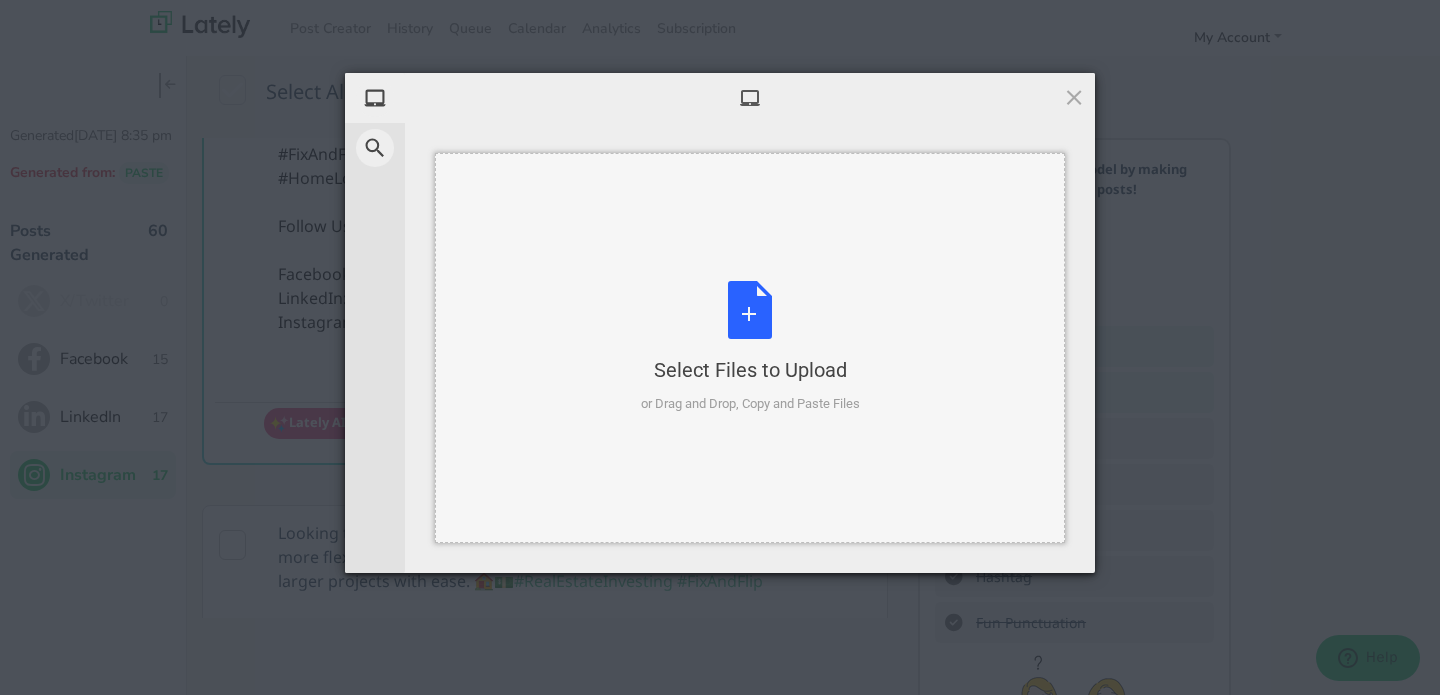 click on "Select Files to Upload
or Drag and Drop, Copy and Paste Files" at bounding box center [750, 348] 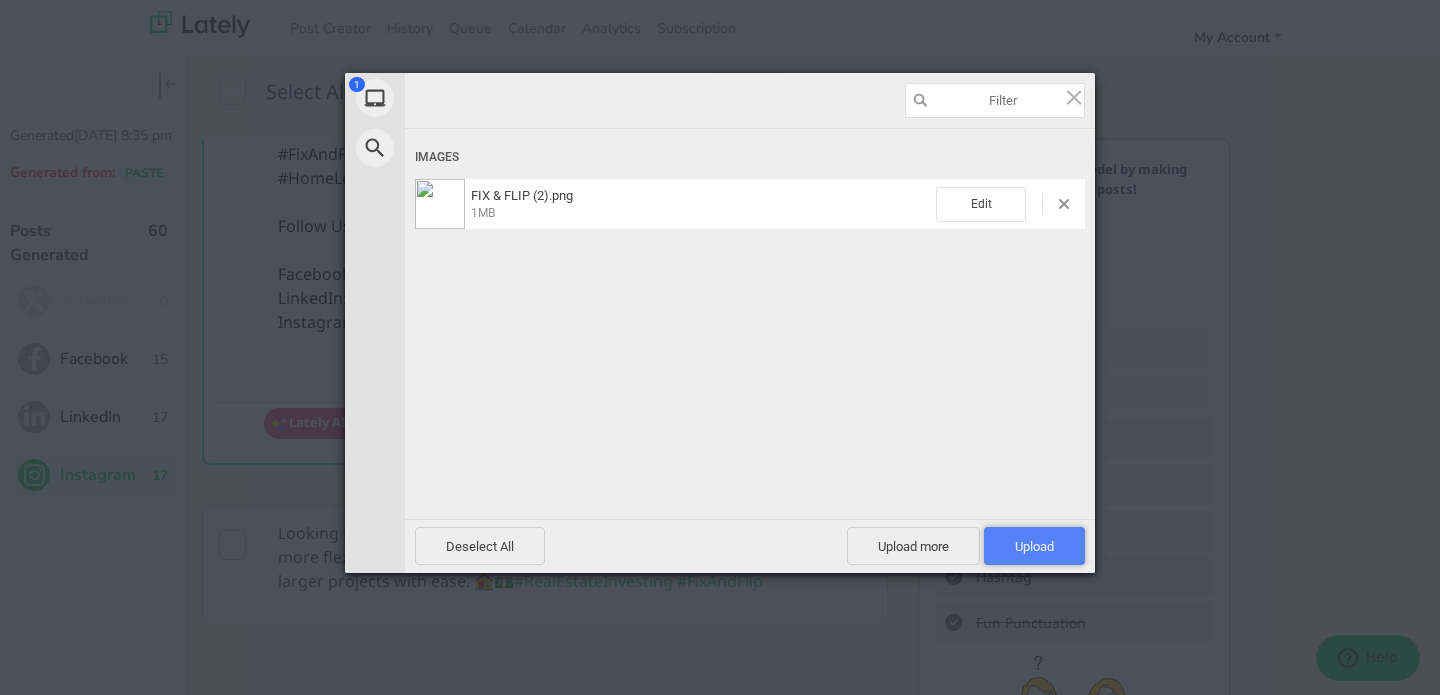click on "Upload
1" at bounding box center [1034, 546] 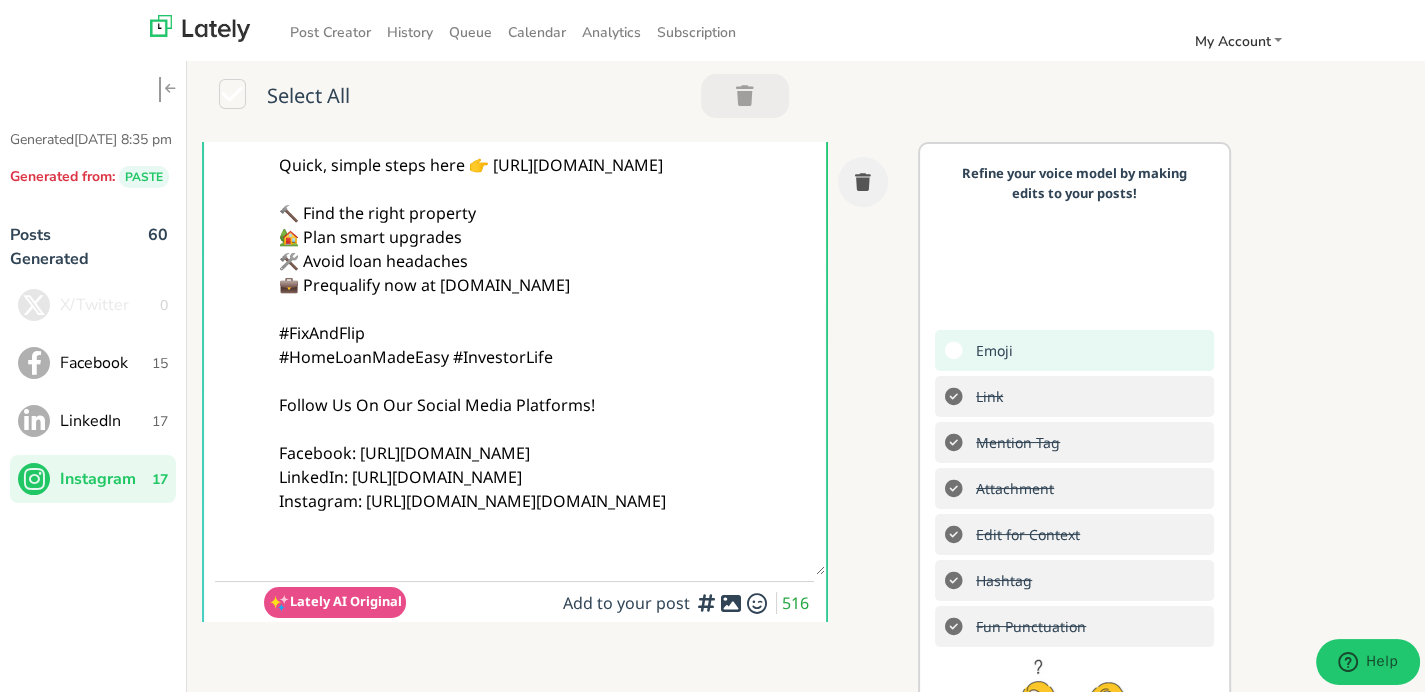 scroll, scrollTop: 0, scrollLeft: 0, axis: both 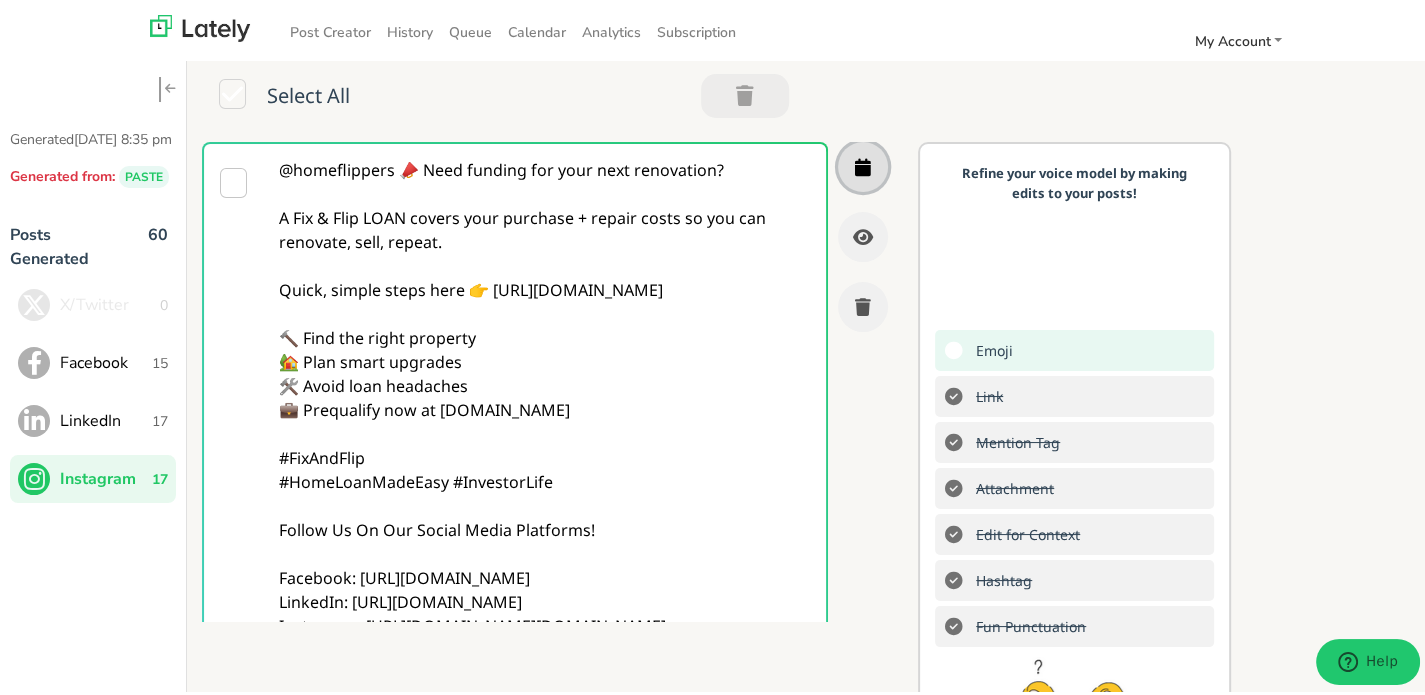 click at bounding box center [863, 163] 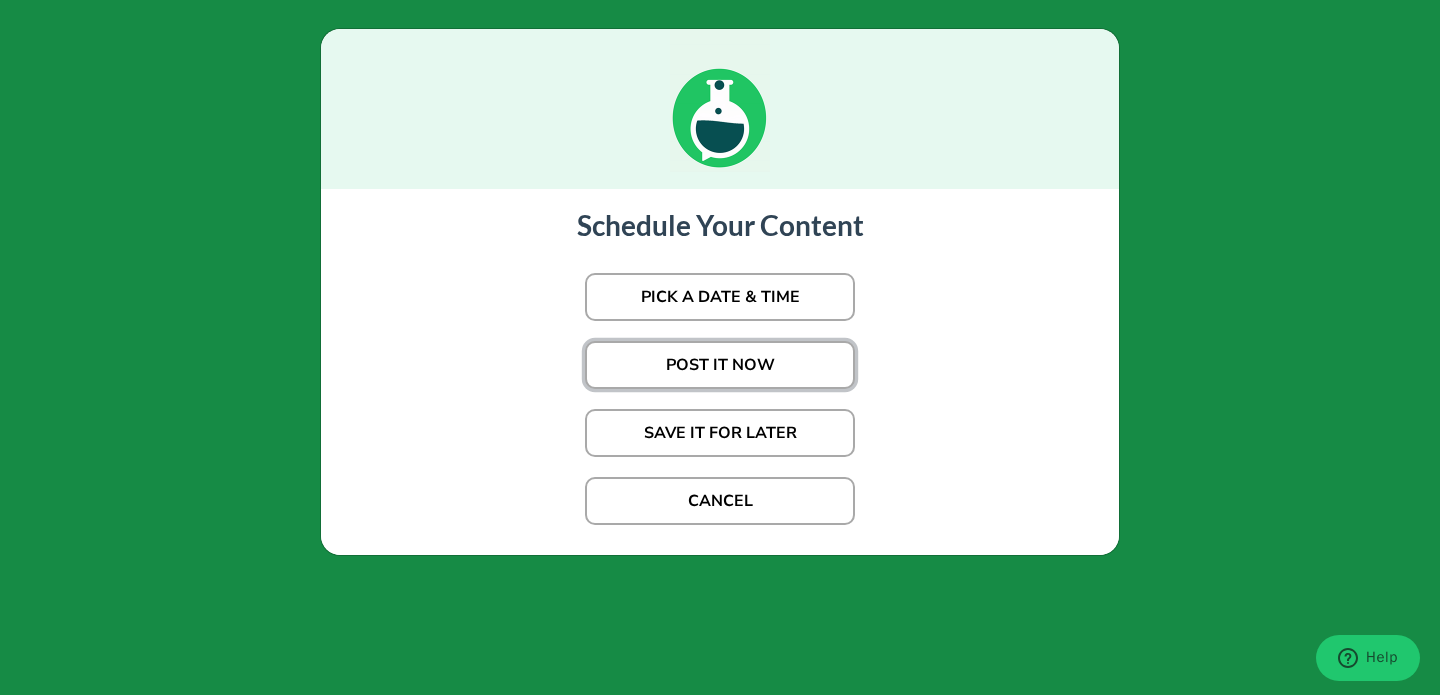 click on "POST IT NOW" at bounding box center (720, 365) 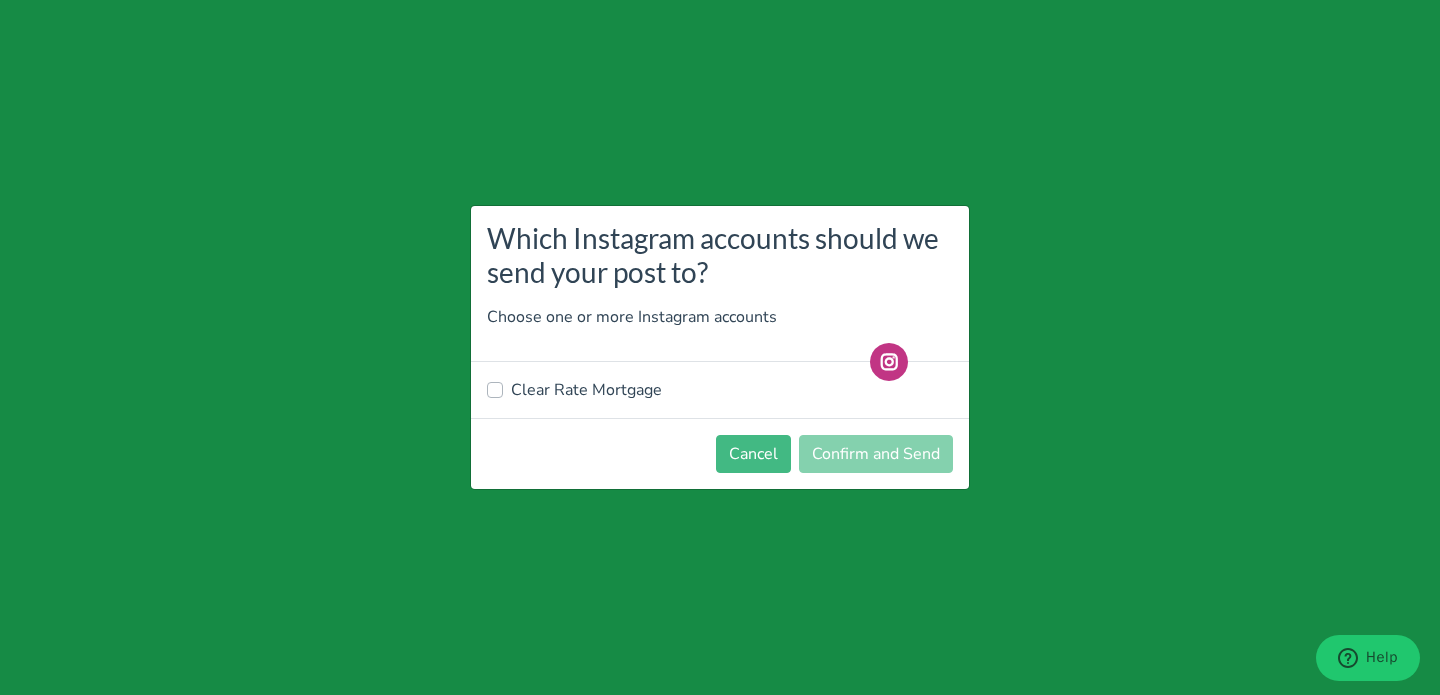 click on "Clear Rate Mortgage" at bounding box center (586, 390) 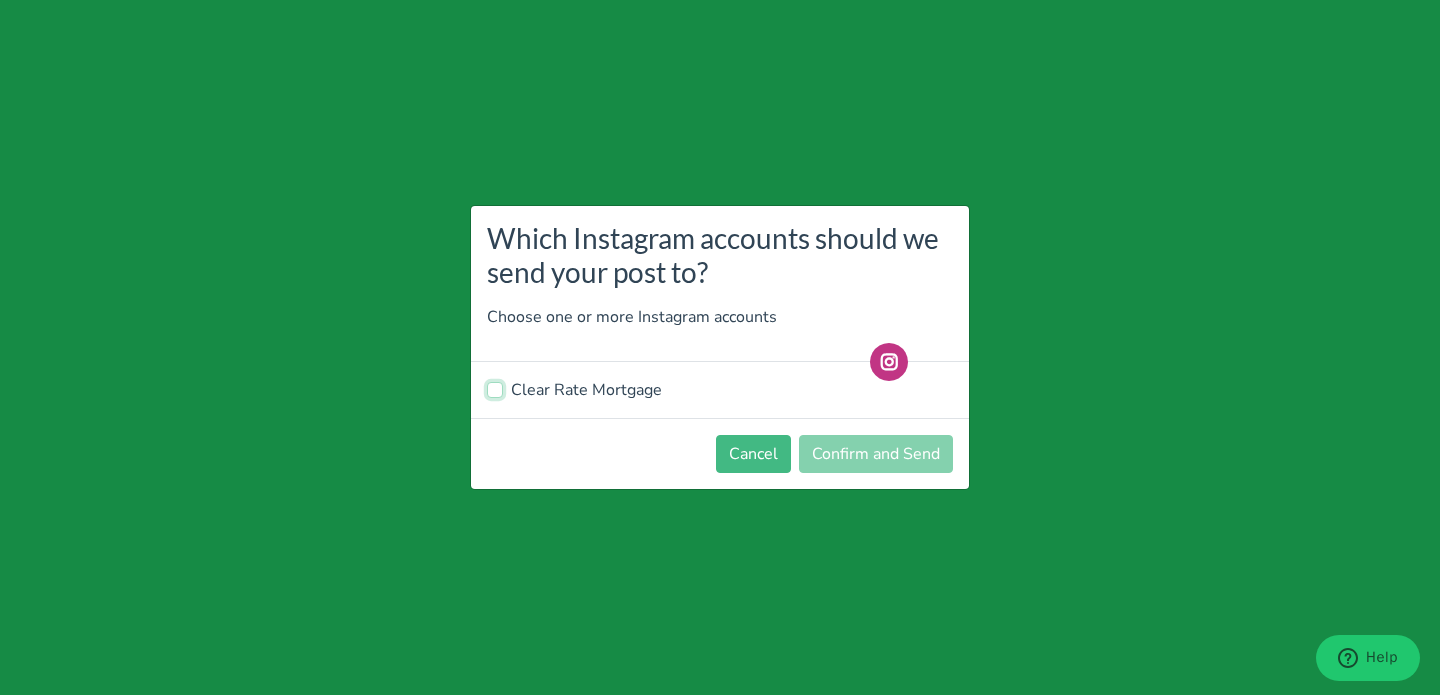 click on "Clear Rate Mortgage" at bounding box center (495, 388) 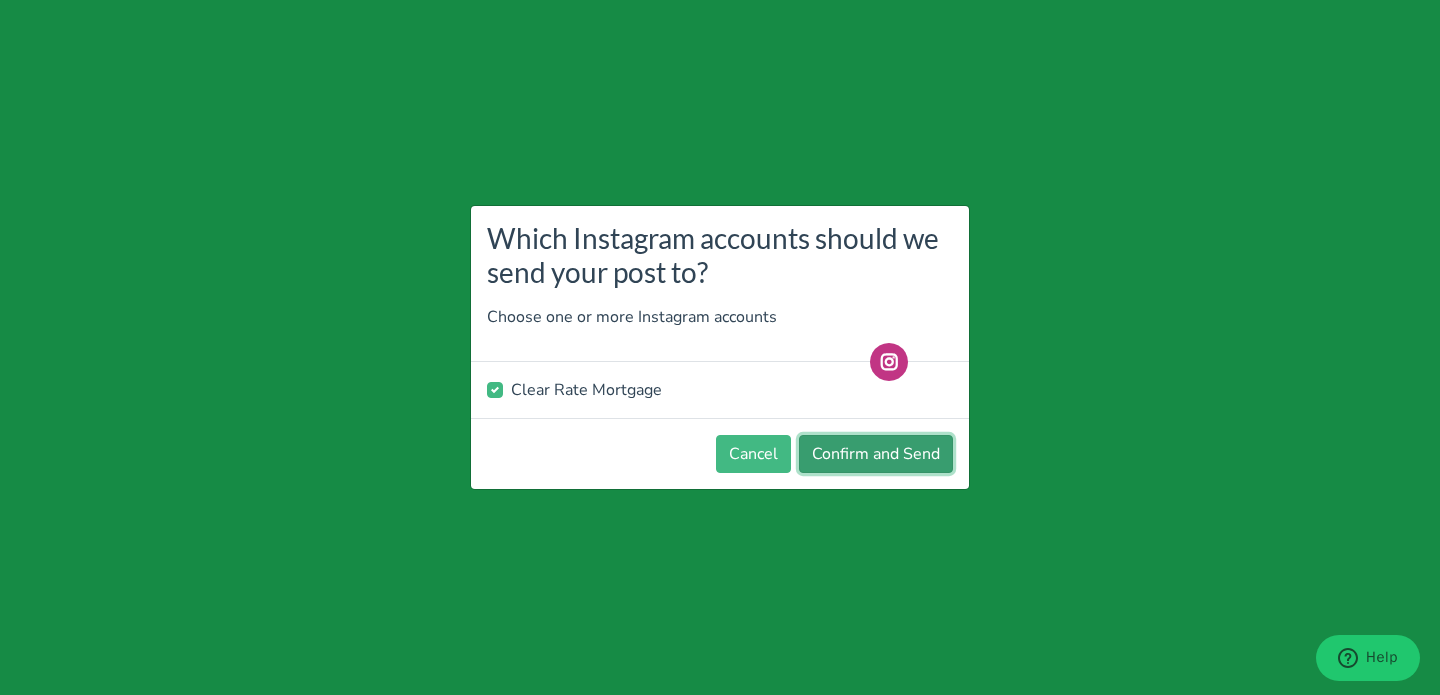 click on "Confirm and Send" at bounding box center (876, 454) 